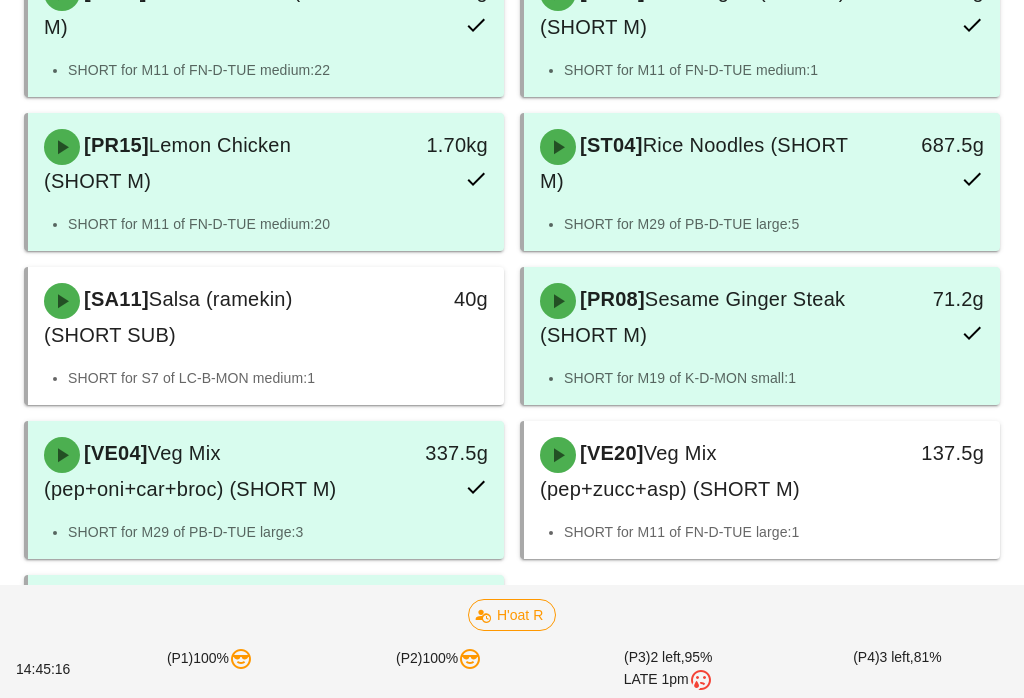 scroll, scrollTop: 729, scrollLeft: 0, axis: vertical 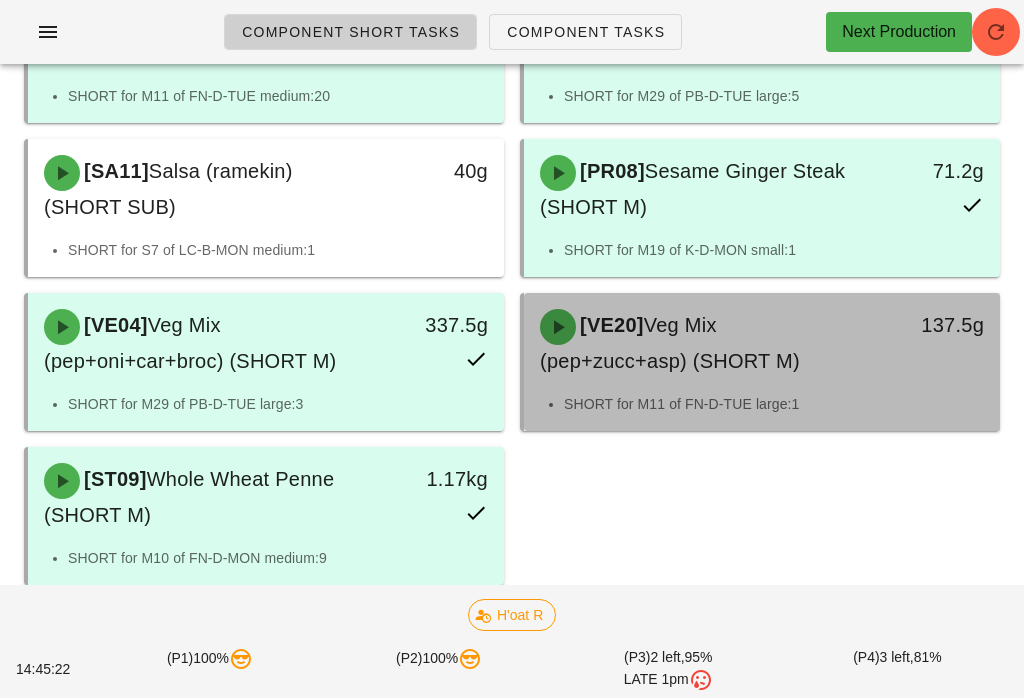 click on "Veg Mix (pep+zucc+asp) (SHORT M)" at bounding box center [670, 343] 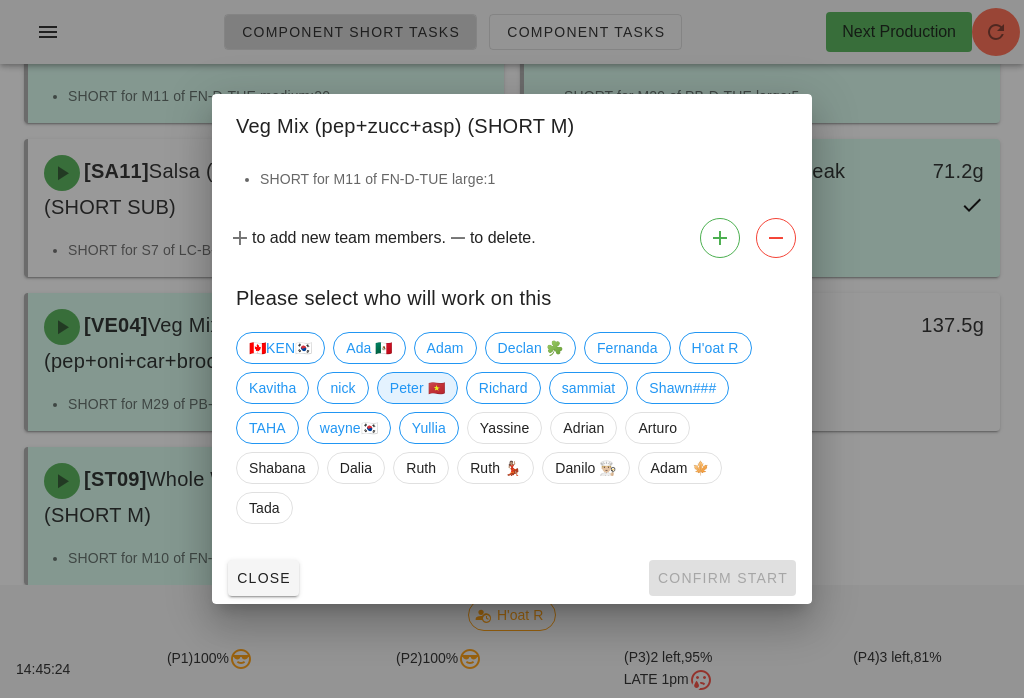 click on "Peter 🇻🇳" at bounding box center (417, 388) 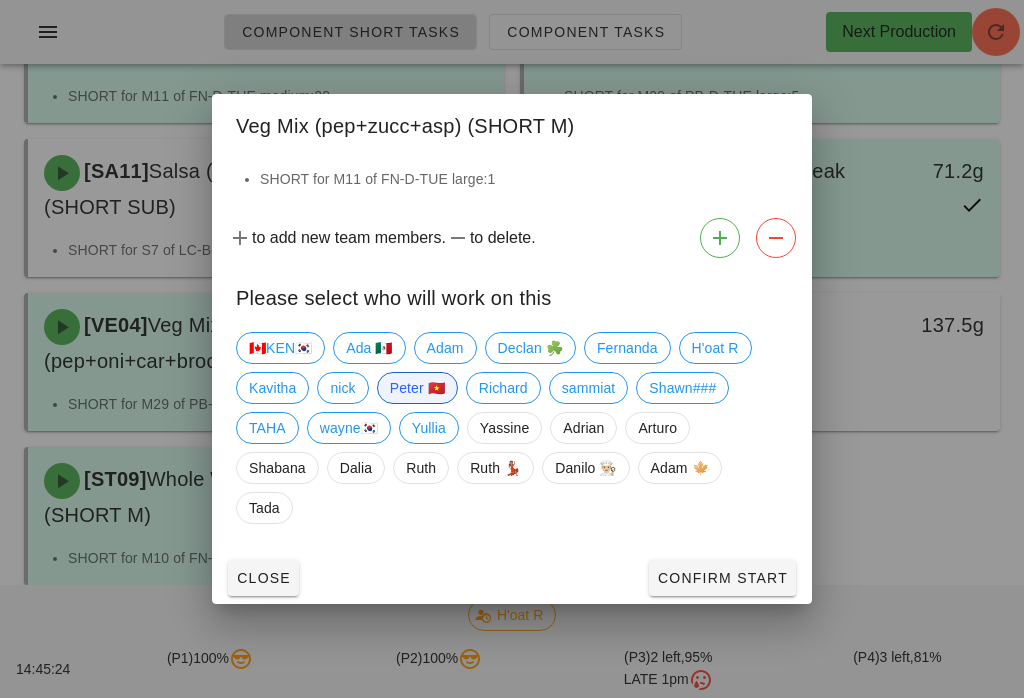 click on "Confirm Start" at bounding box center [722, 578] 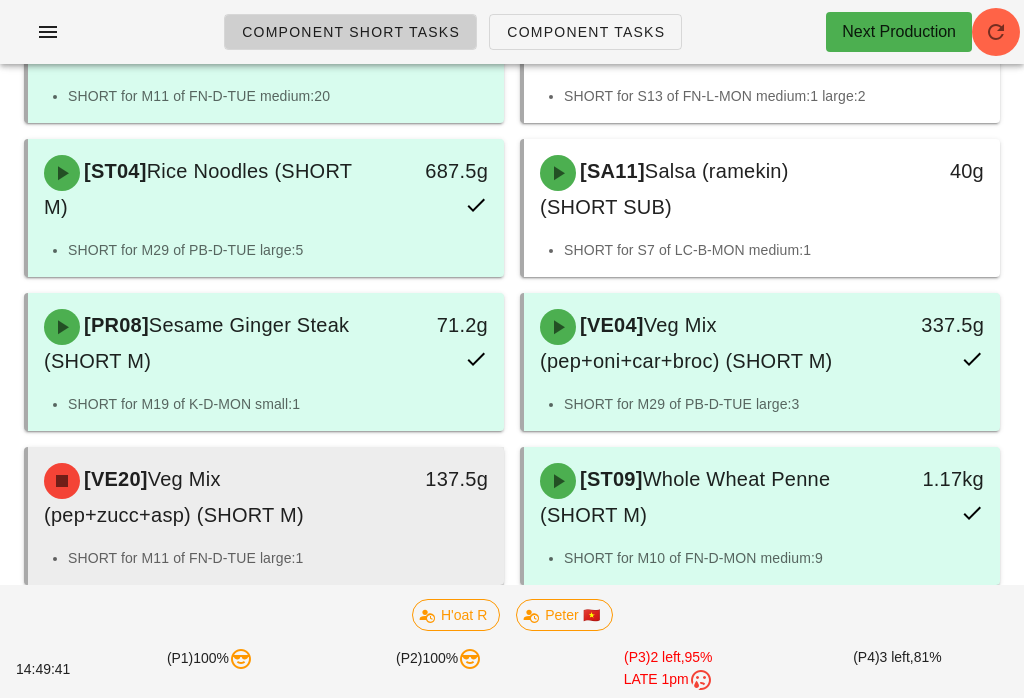 click on "[VE20]  Veg Mix (pep+zucc+asp) (SHORT M)" at bounding box center (207, 497) 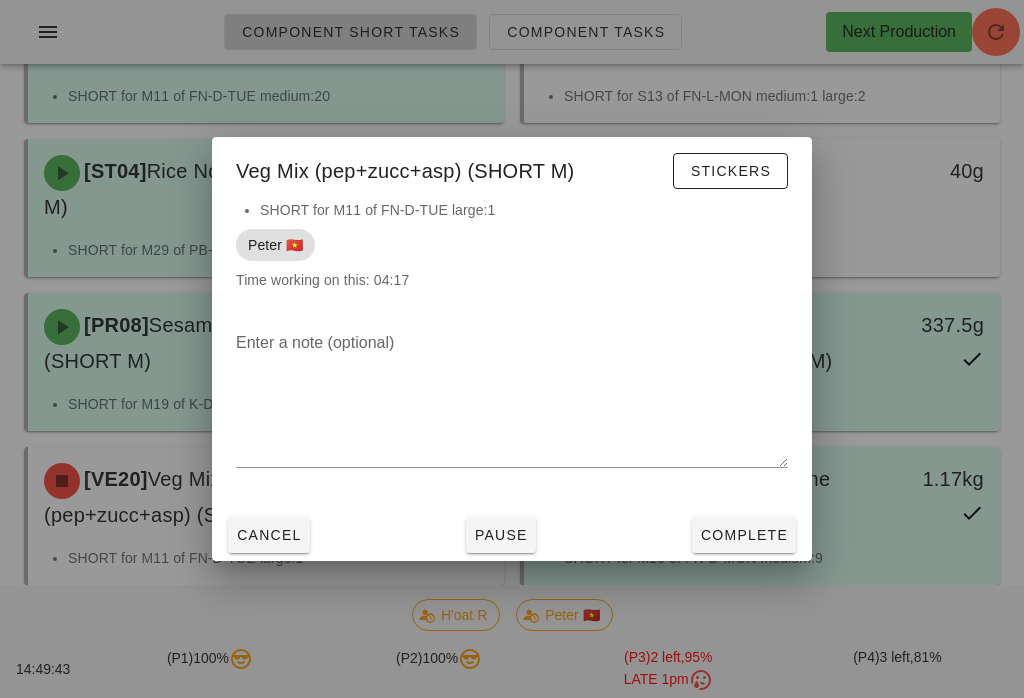 click on "Complete" at bounding box center [744, 535] 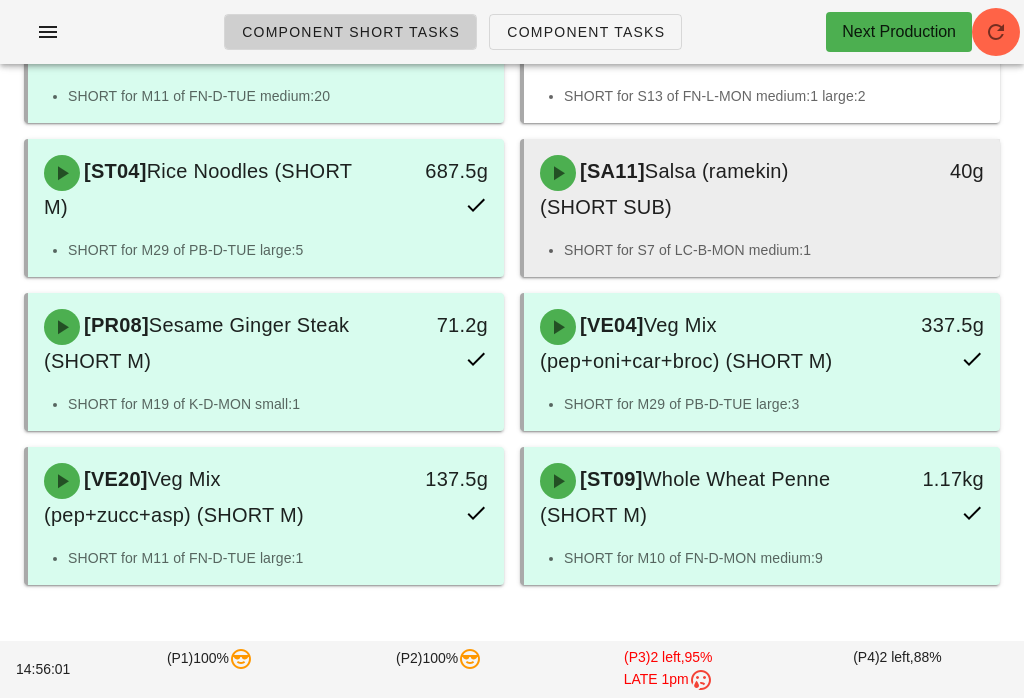 click on "[SA11]  Salsa (ramekin) (SHORT SUB)" at bounding box center [703, 189] 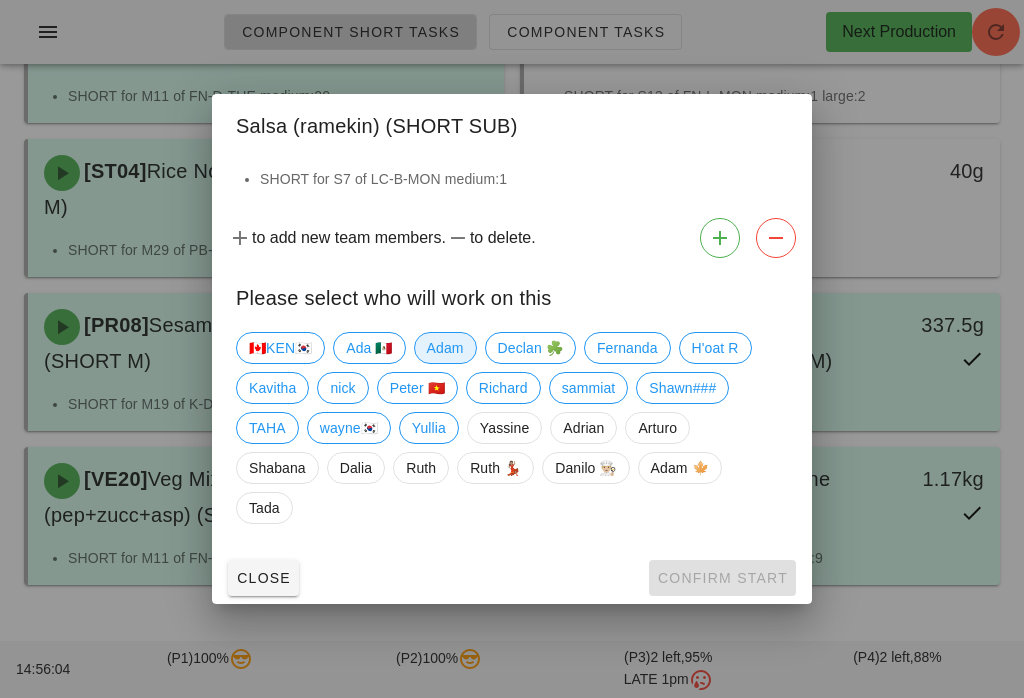 click on "Adam" at bounding box center (445, 348) 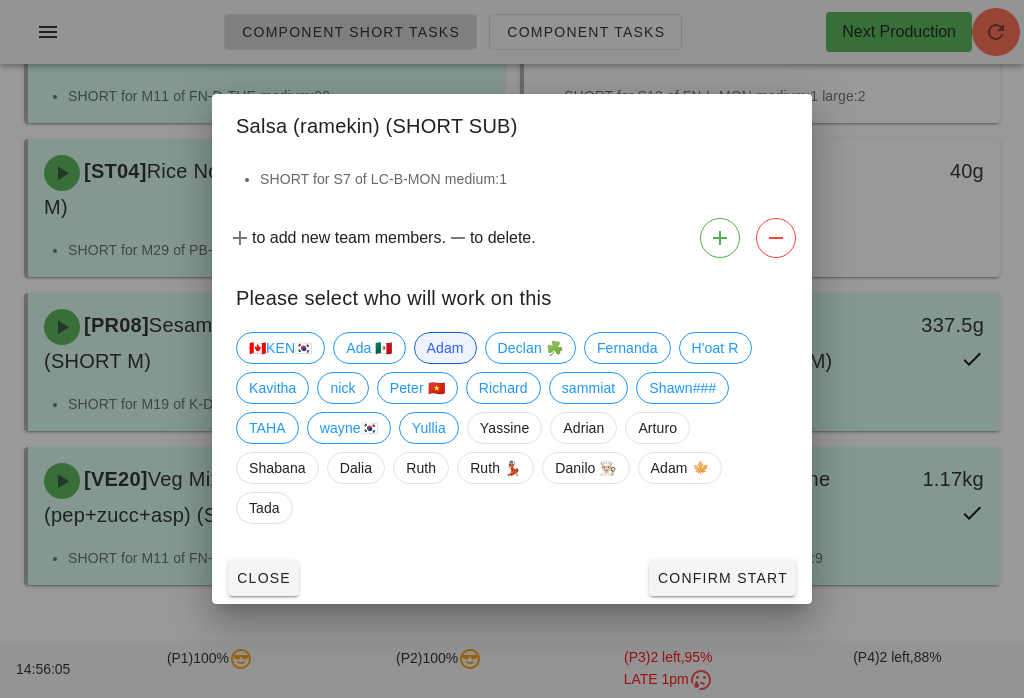 click on "Confirm Start" at bounding box center (722, 578) 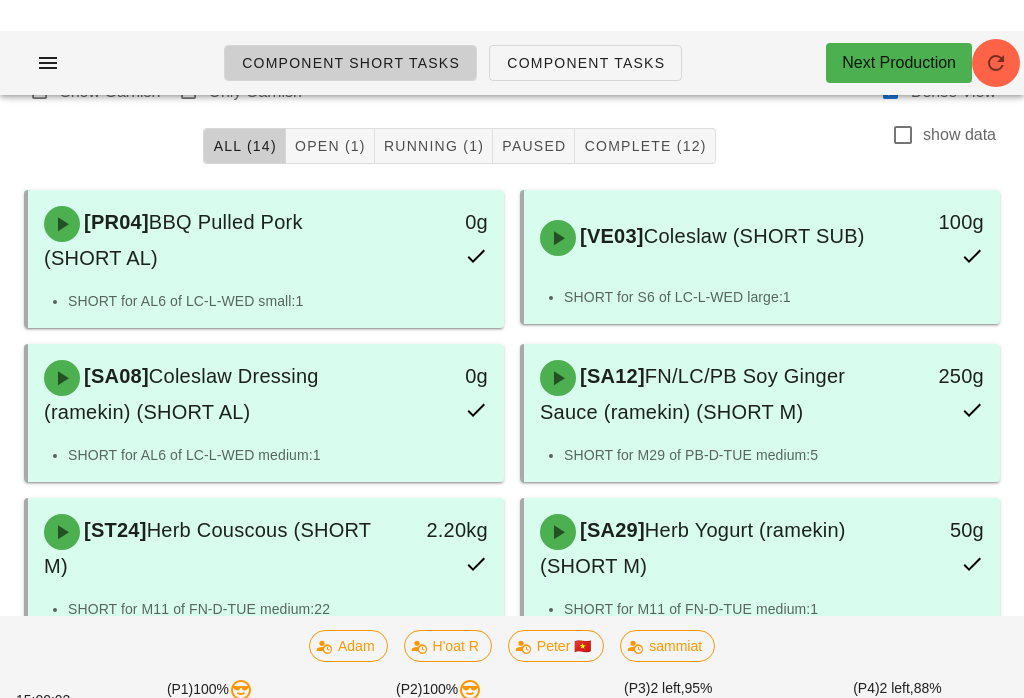 scroll, scrollTop: 0, scrollLeft: 0, axis: both 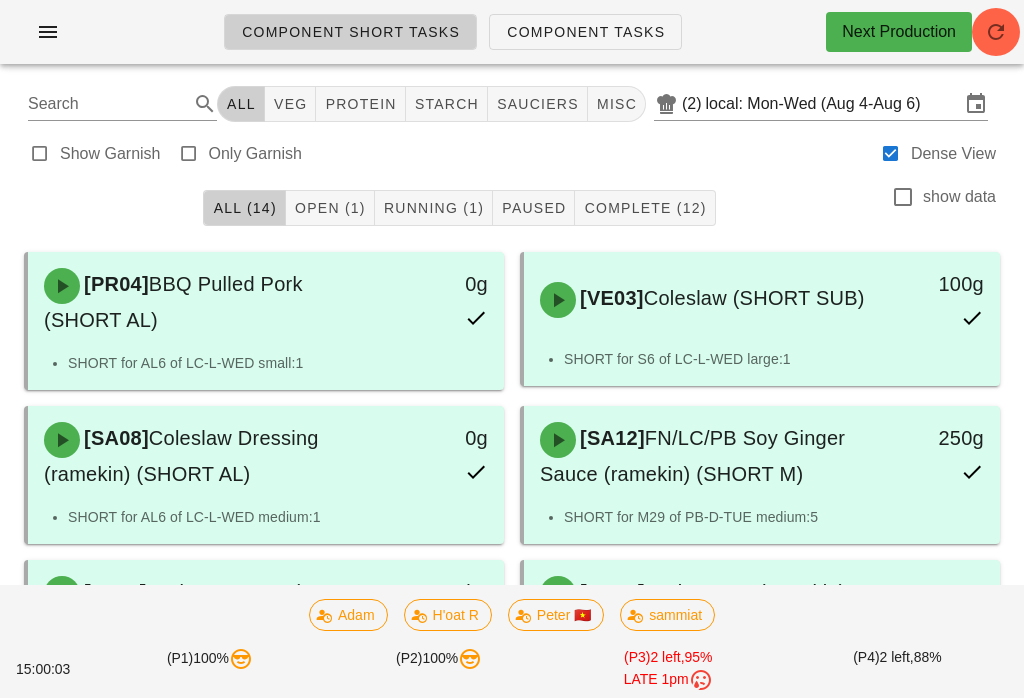 click at bounding box center (996, 32) 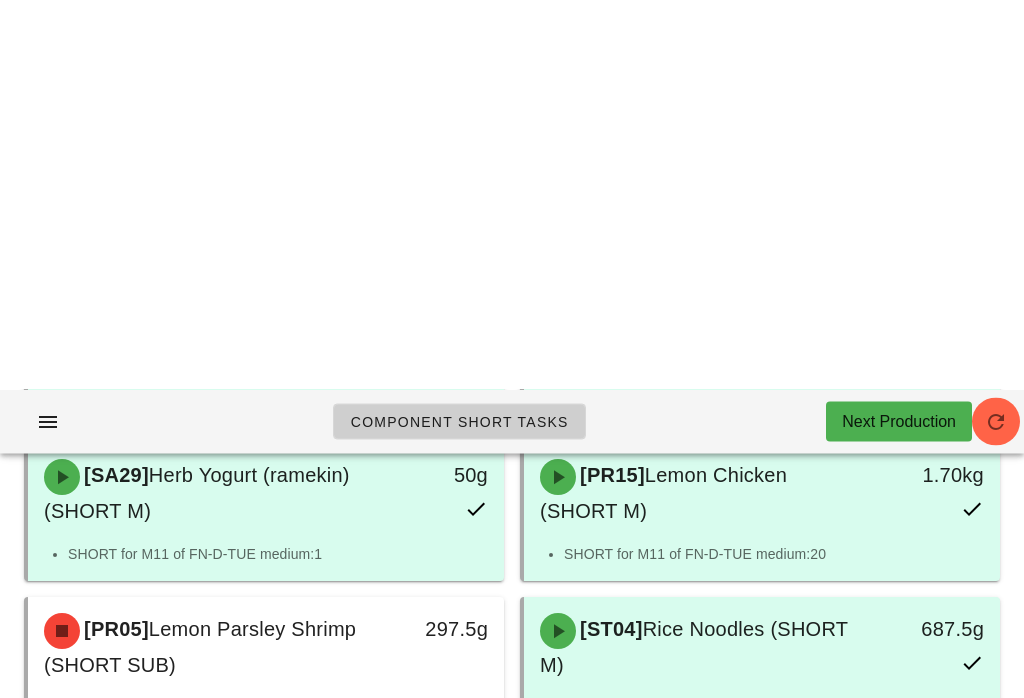 scroll, scrollTop: 0, scrollLeft: 0, axis: both 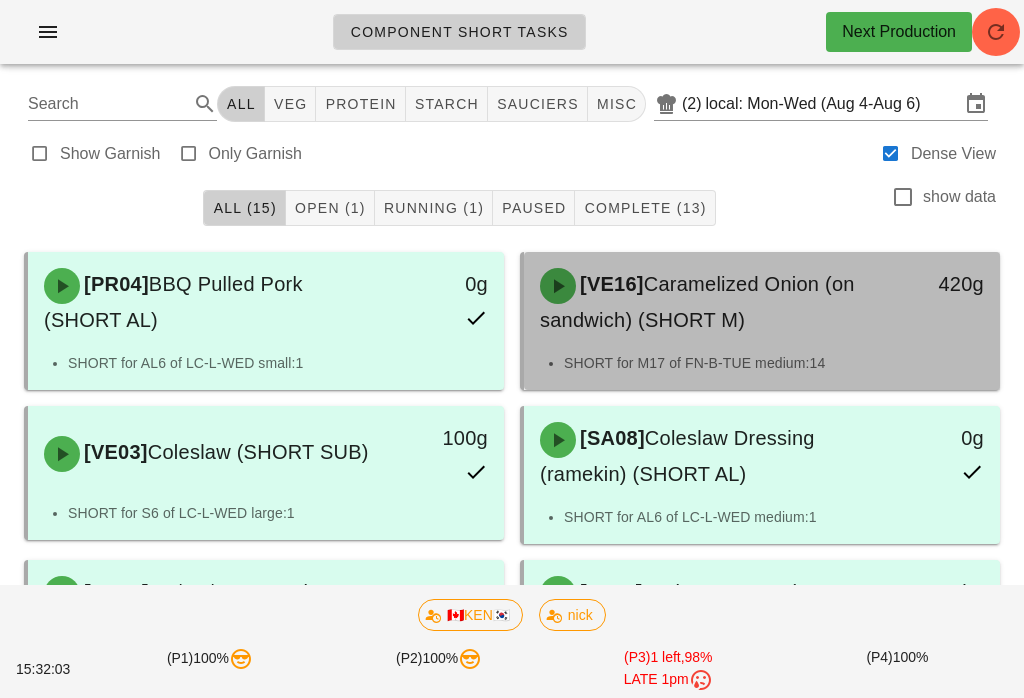 click on "Caramelized Onion (on sandwich) (SHORT M)" at bounding box center (697, 302) 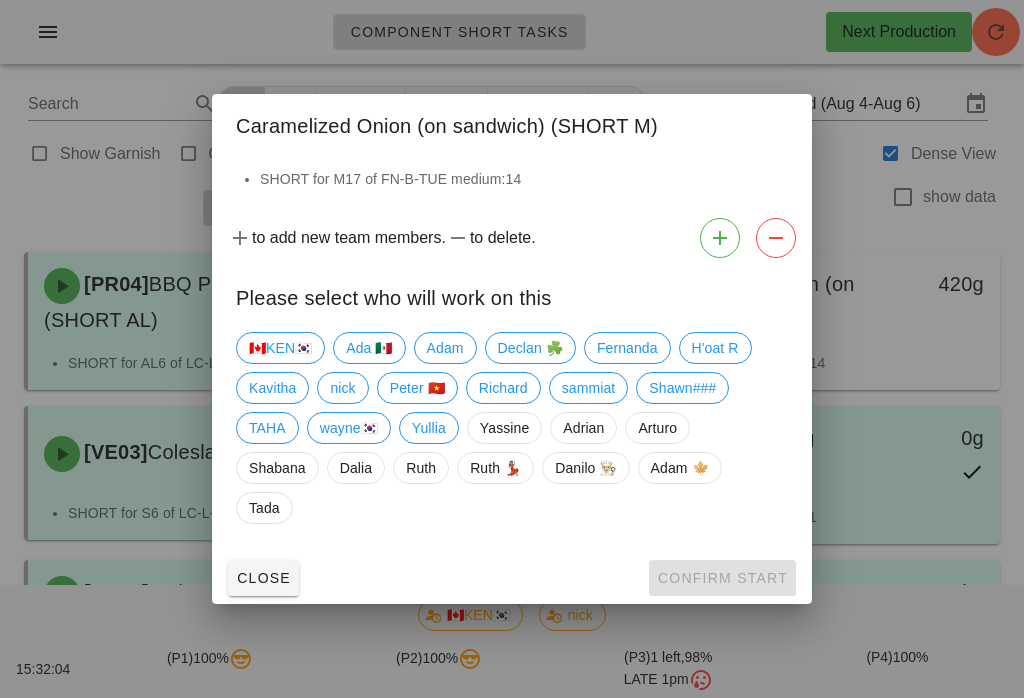 click on "Please select who will work on this" at bounding box center (512, 295) 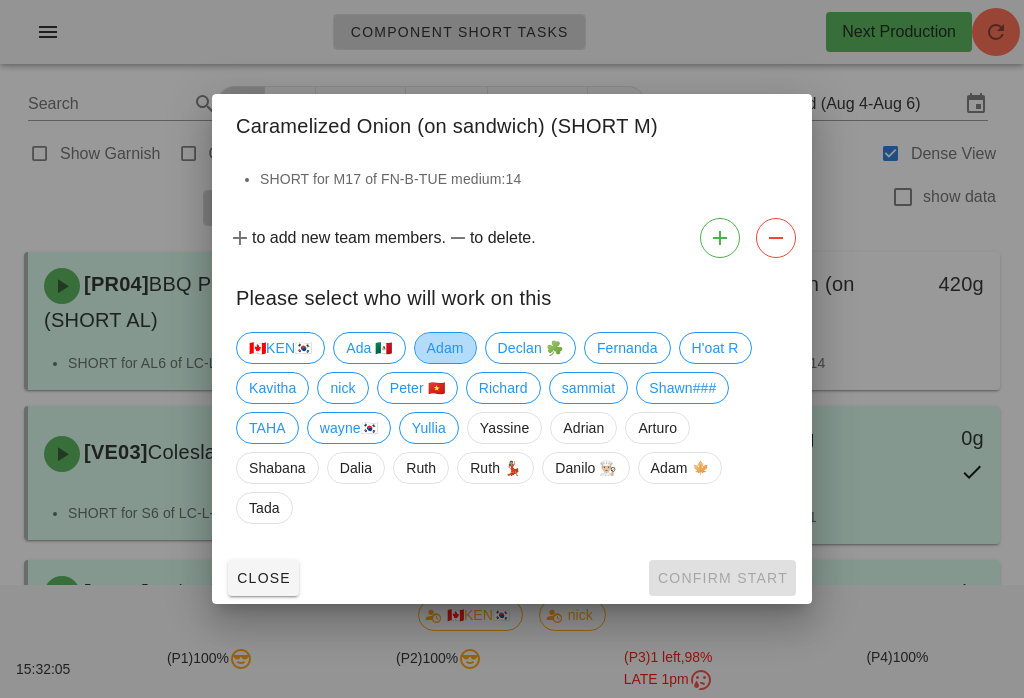 click on "Adam" at bounding box center (445, 348) 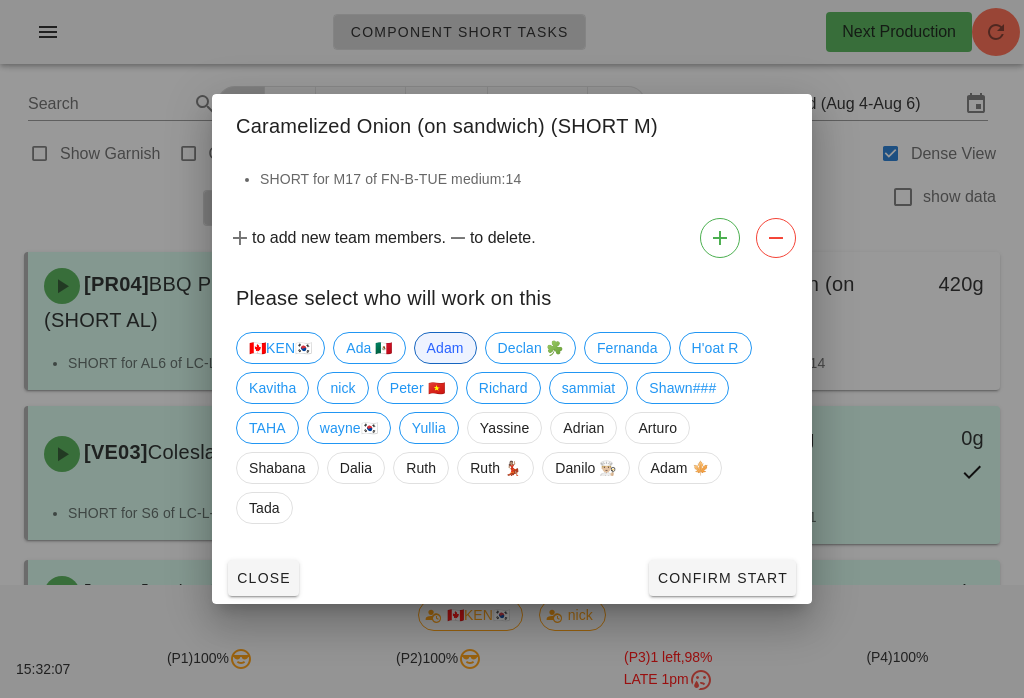 click on "Confirm Start" at bounding box center [722, 578] 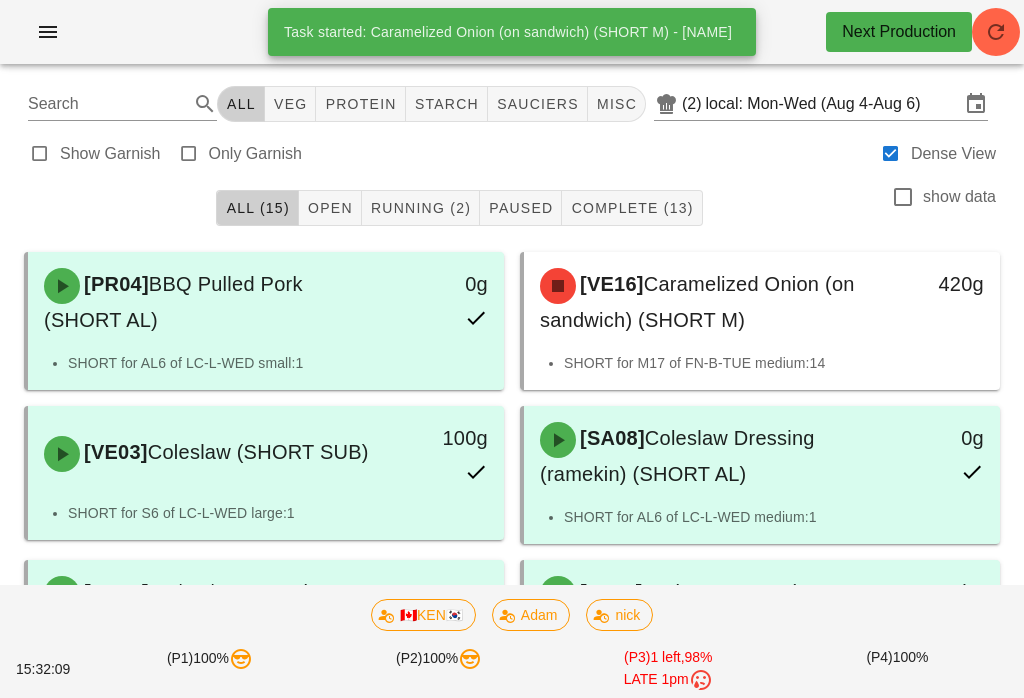 click on "Running (2)" at bounding box center (421, 208) 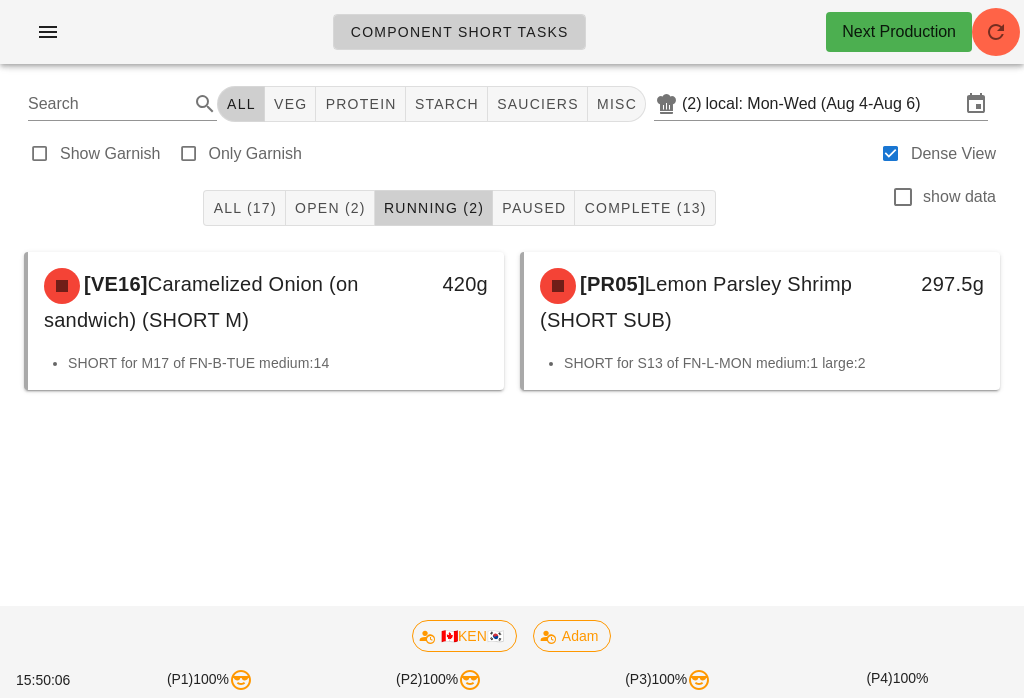 click on "All (17) Open (2) Running (2) Paused  Complete (13) show data" at bounding box center [512, 208] 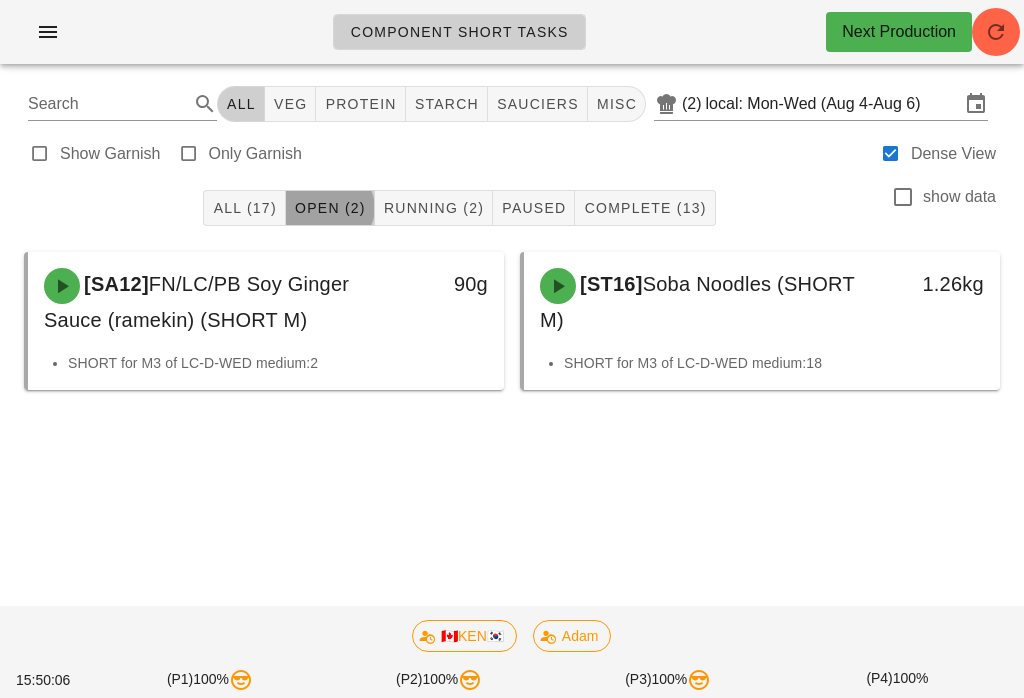 click on "Open (2)" at bounding box center (330, 208) 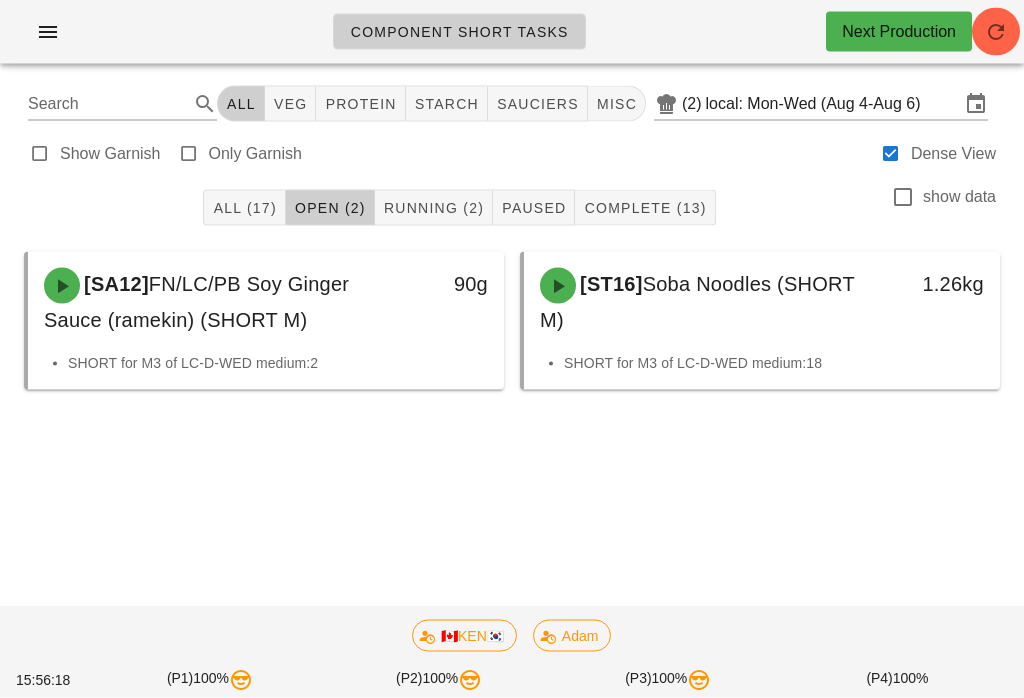 scroll, scrollTop: 31, scrollLeft: 0, axis: vertical 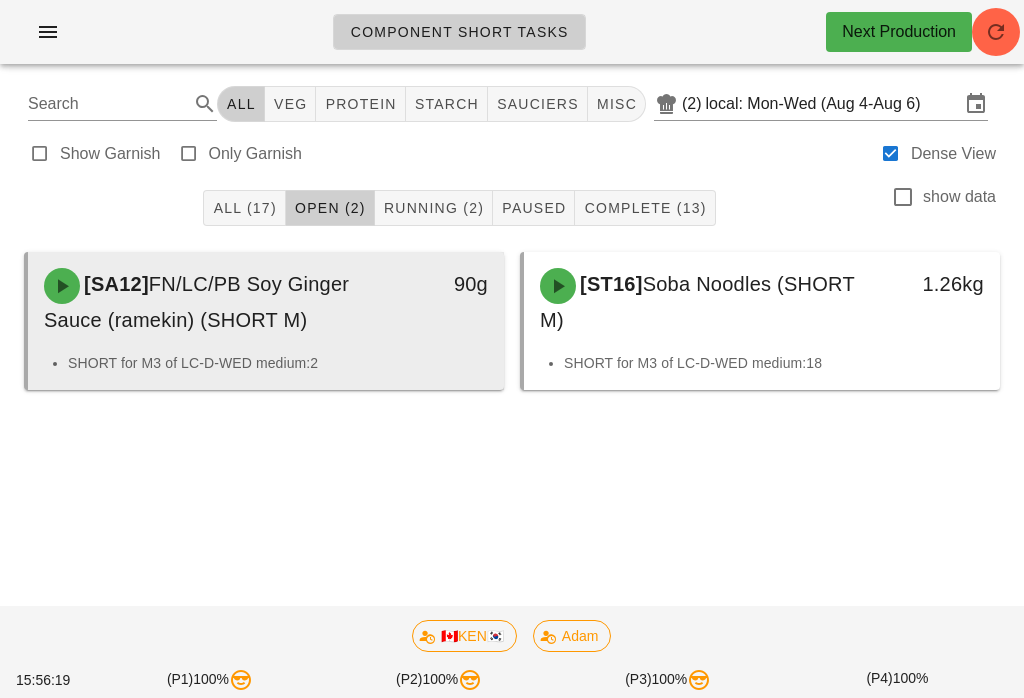 click on "[SA12]  FN/LC/PB Soy Ginger Sauce (ramekin) (SHORT M)" at bounding box center (207, 302) 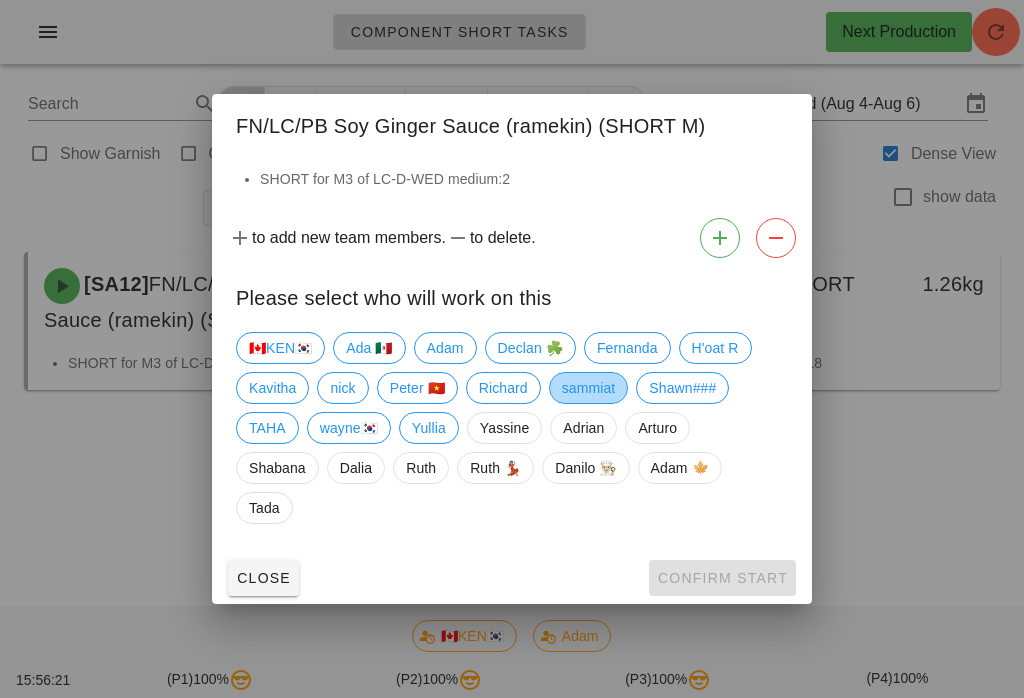 click on "sammiat" at bounding box center (589, 388) 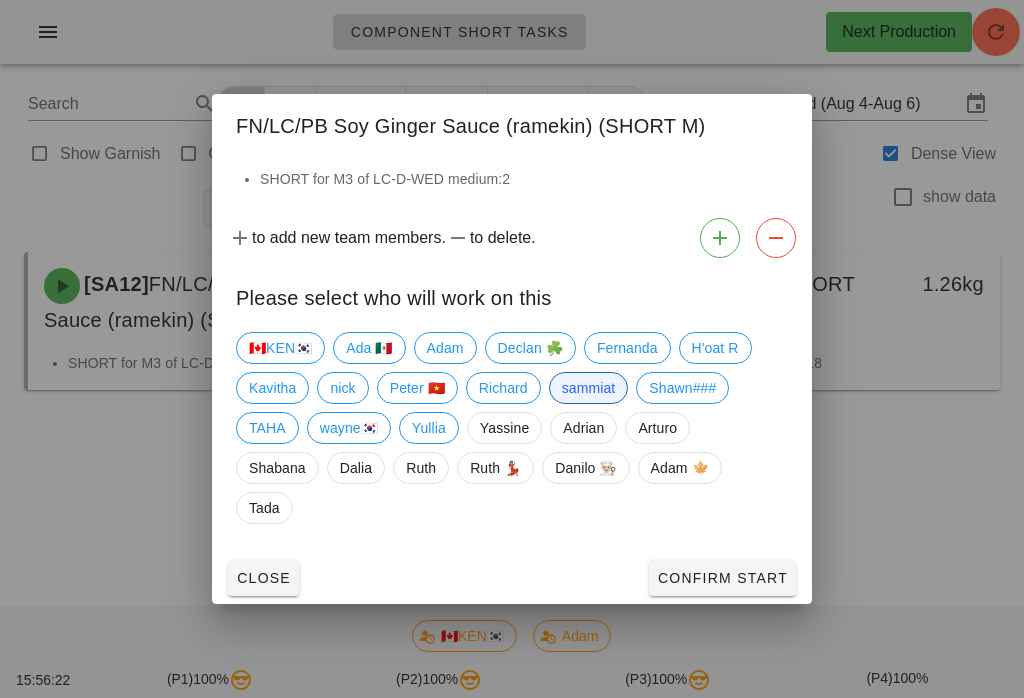 click on "Close Confirm Start" at bounding box center [512, 578] 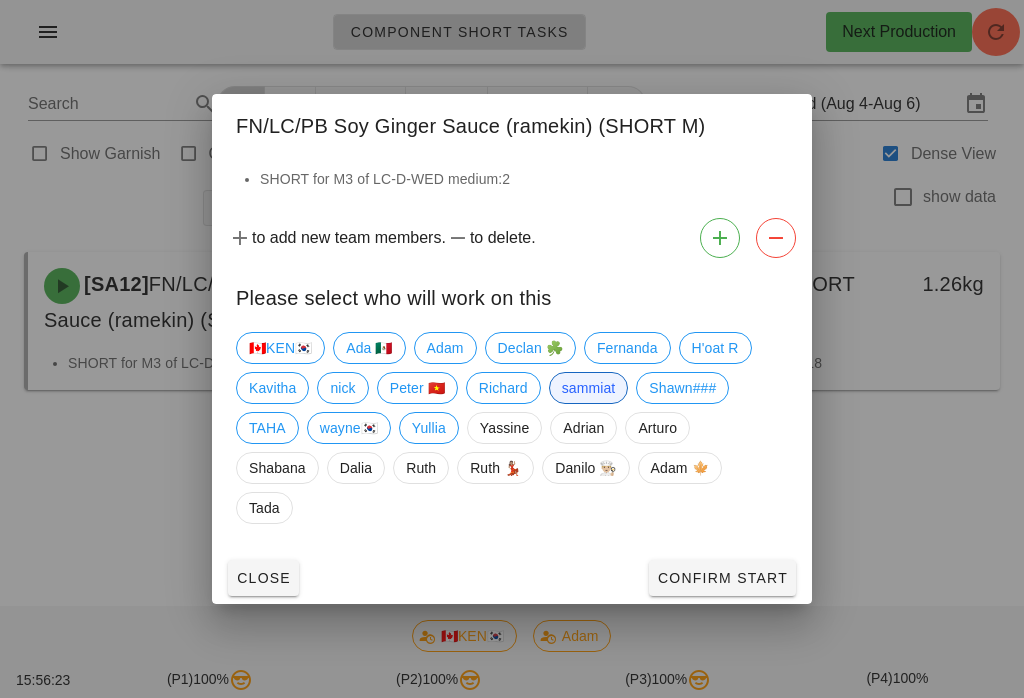 click on "Confirm Start" at bounding box center [722, 578] 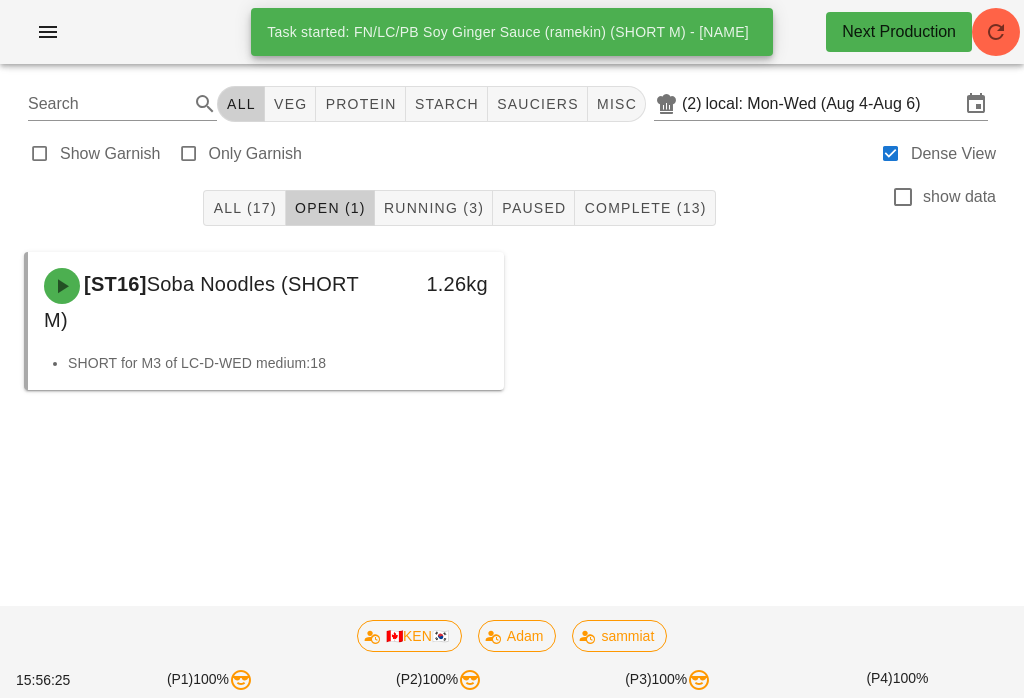 click on "Running (3)" at bounding box center [434, 208] 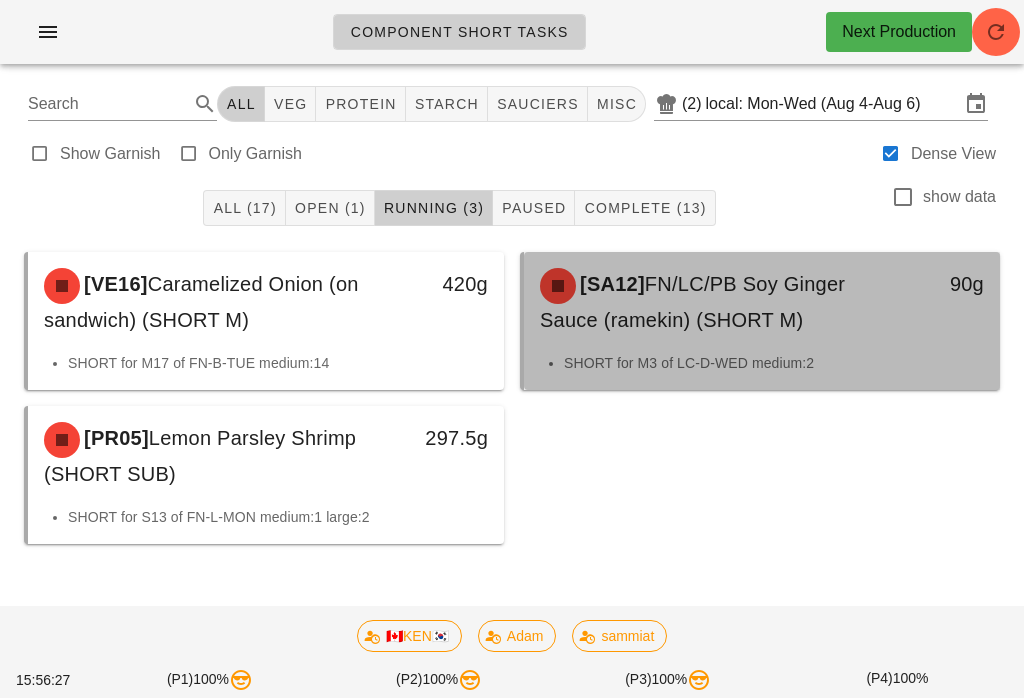 click on "[SA12]" at bounding box center [610, 284] 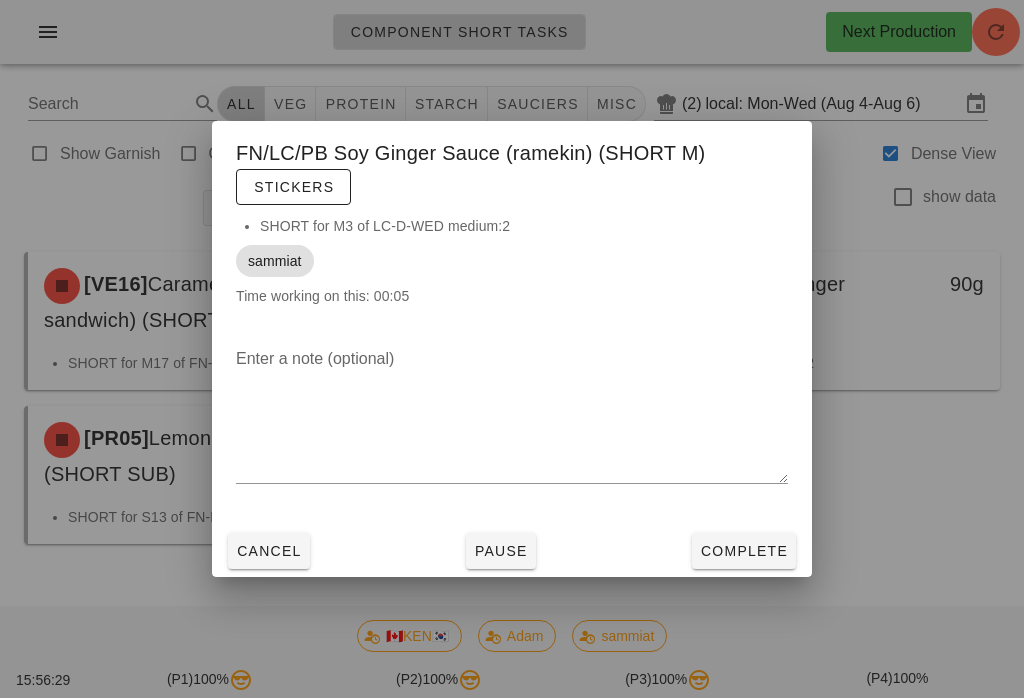 click on "Complete" at bounding box center [744, 551] 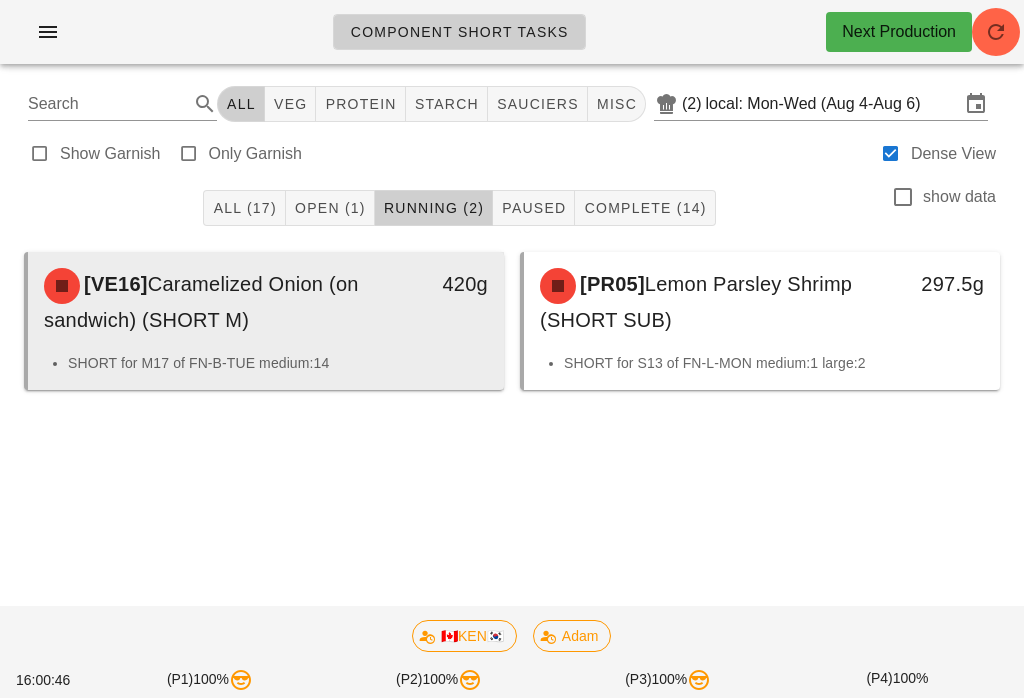 click on "[VE16]  Caramelized Onion (on sandwich) (SHORT M)" at bounding box center (207, 302) 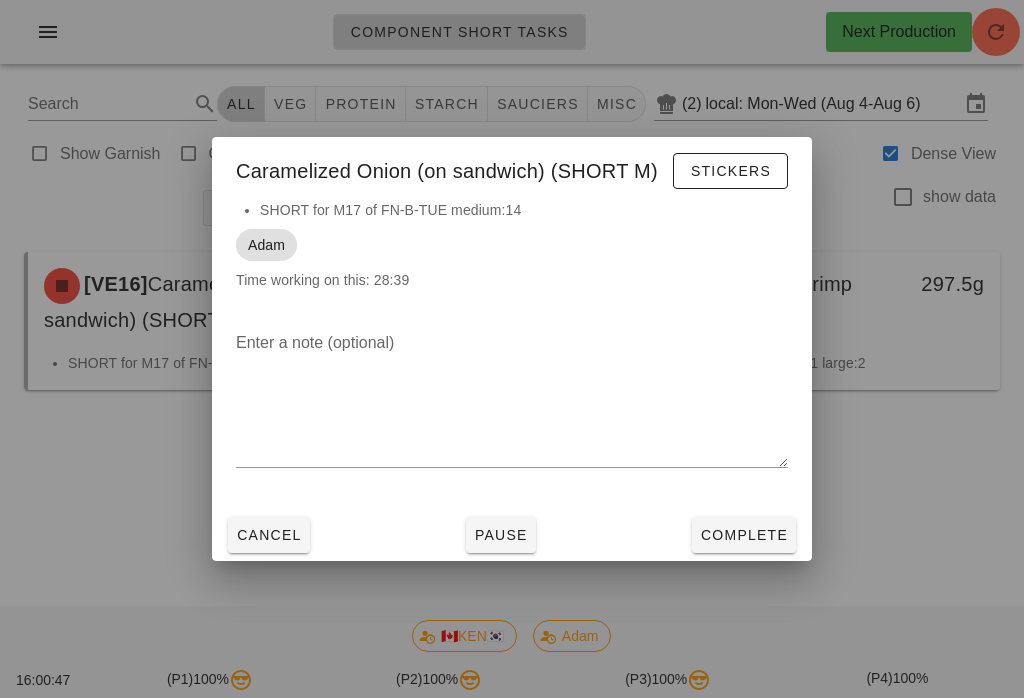 click on "Complete" at bounding box center [744, 535] 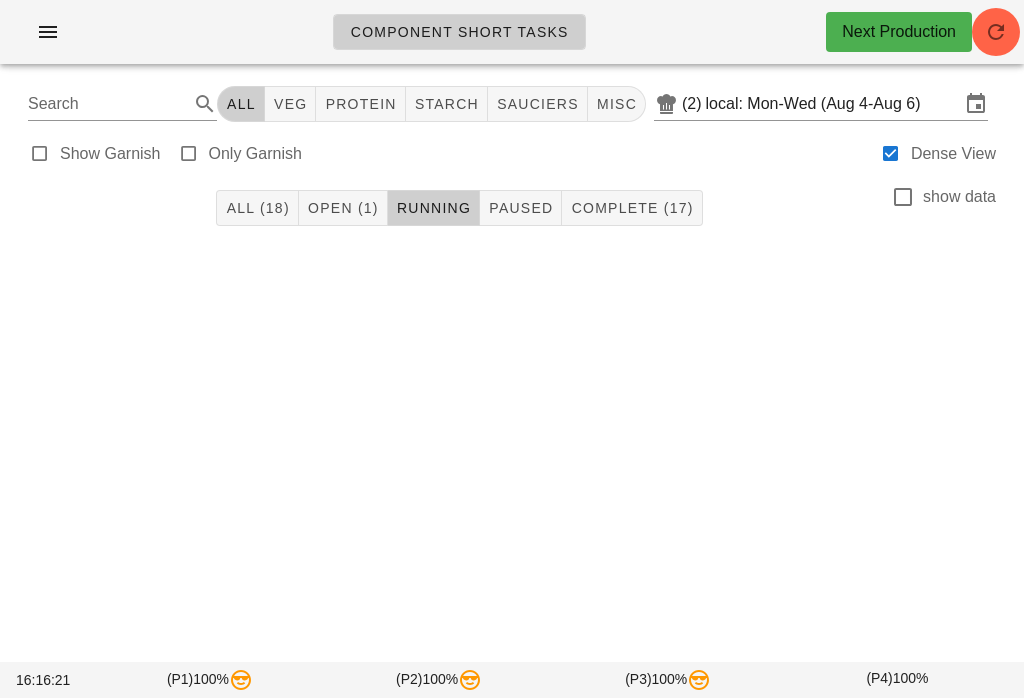 click on "All (18)" at bounding box center (257, 208) 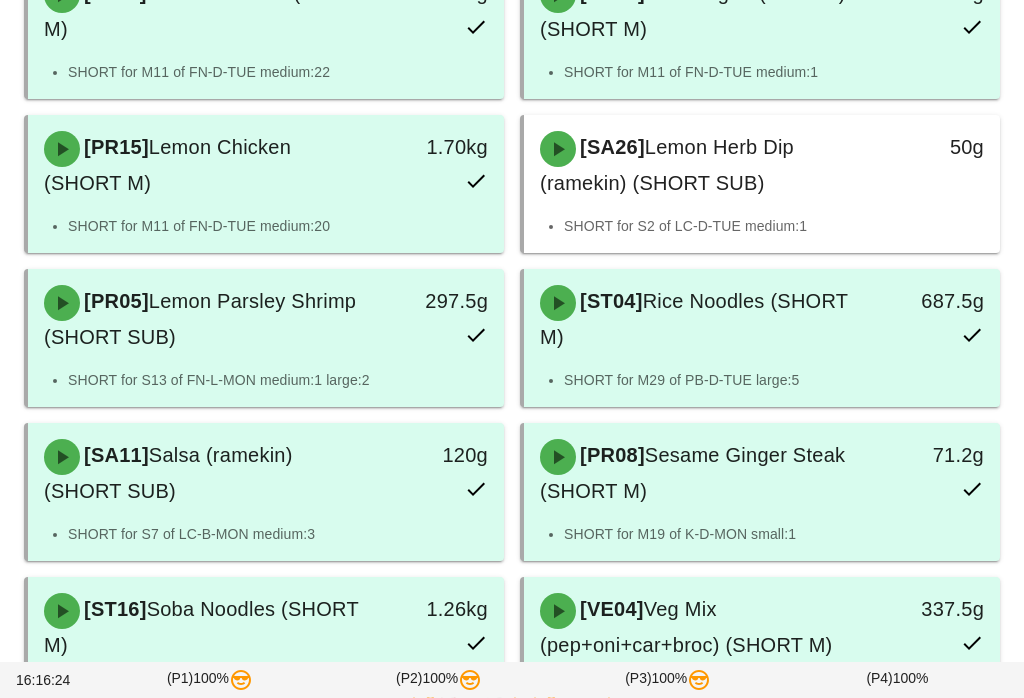 scroll, scrollTop: 753, scrollLeft: 0, axis: vertical 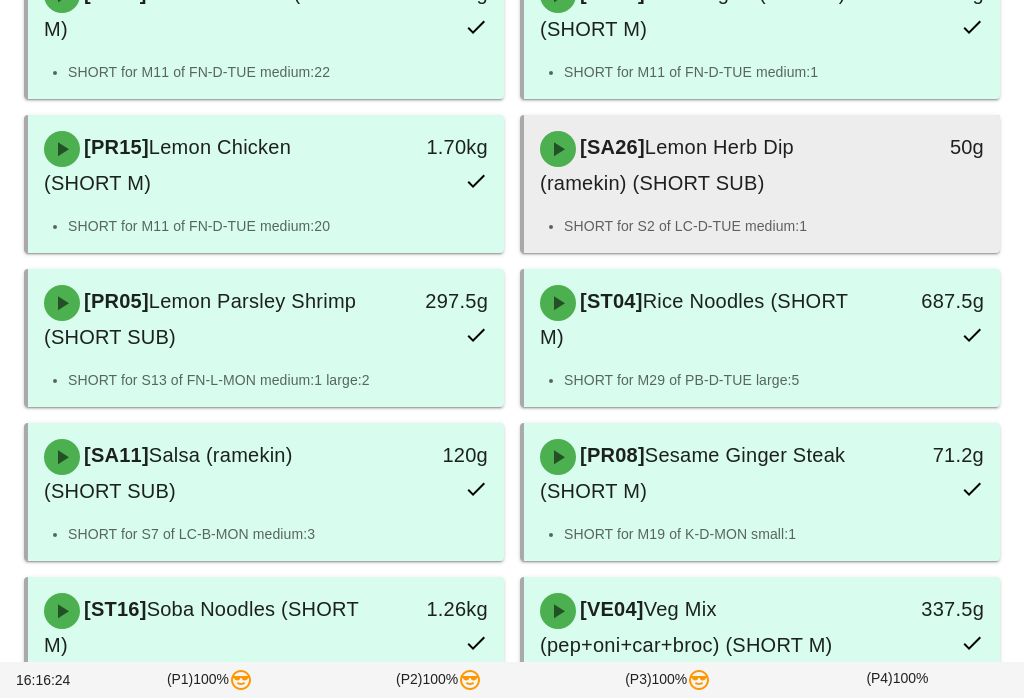 click on "[SA26]  Lemon Herb Dip (ramekin) (SHORT SUB)" at bounding box center [703, 165] 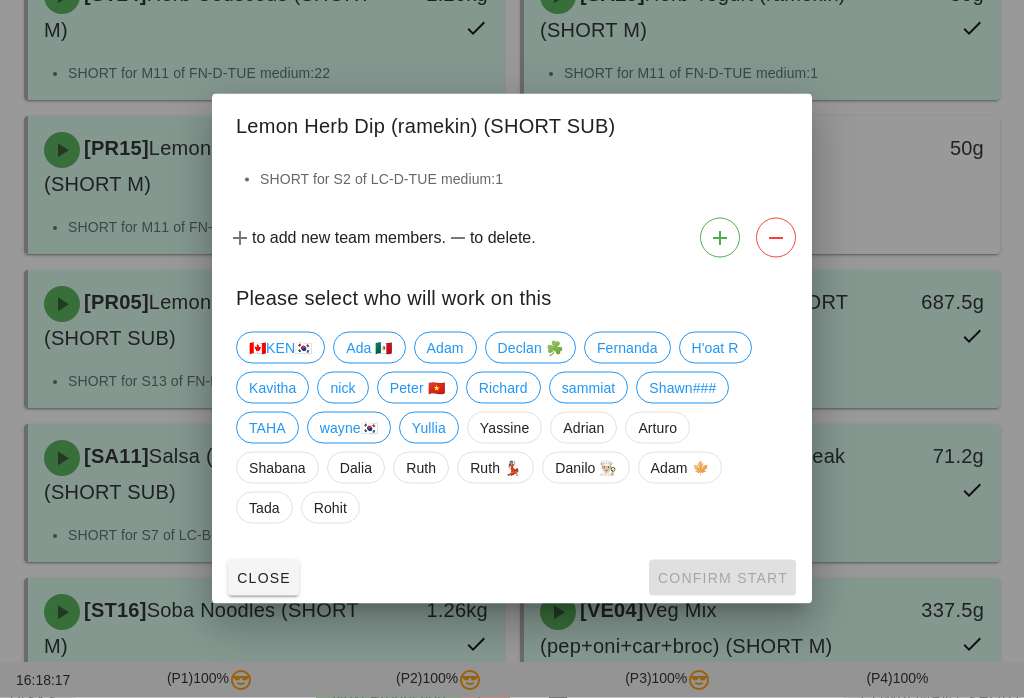 scroll, scrollTop: 754, scrollLeft: 0, axis: vertical 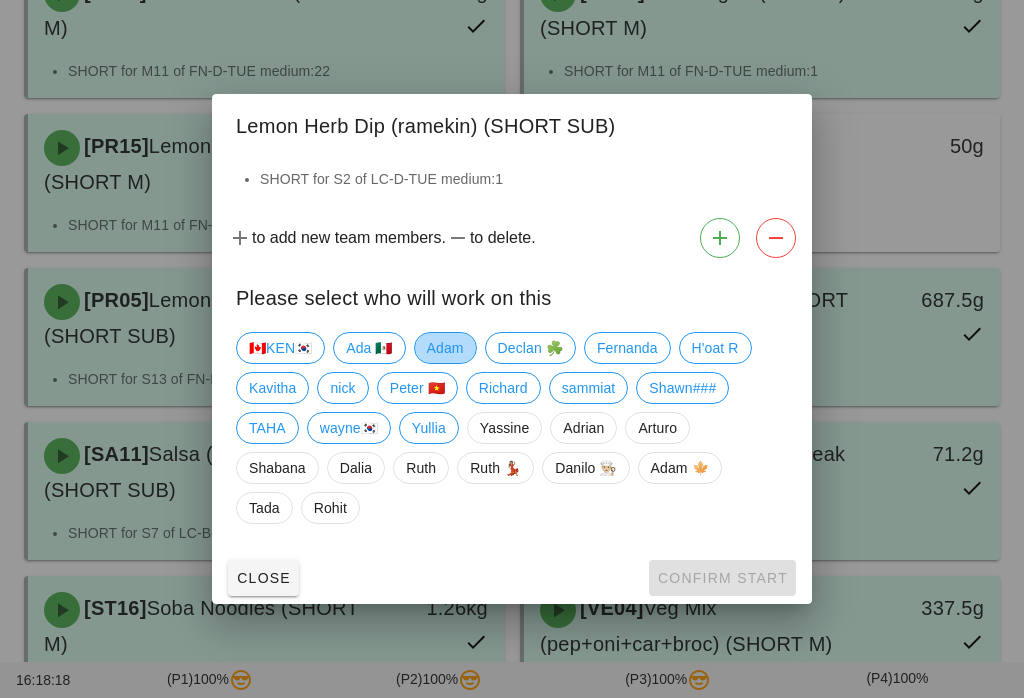 click on "Adam" at bounding box center [445, 348] 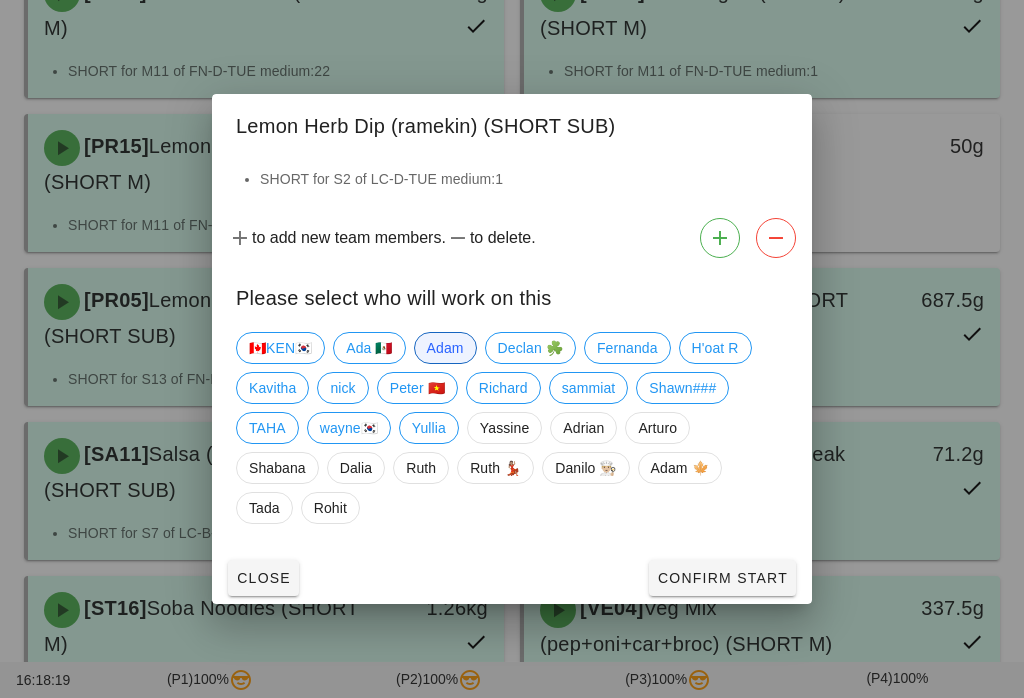 click on "Confirm Start" at bounding box center [722, 578] 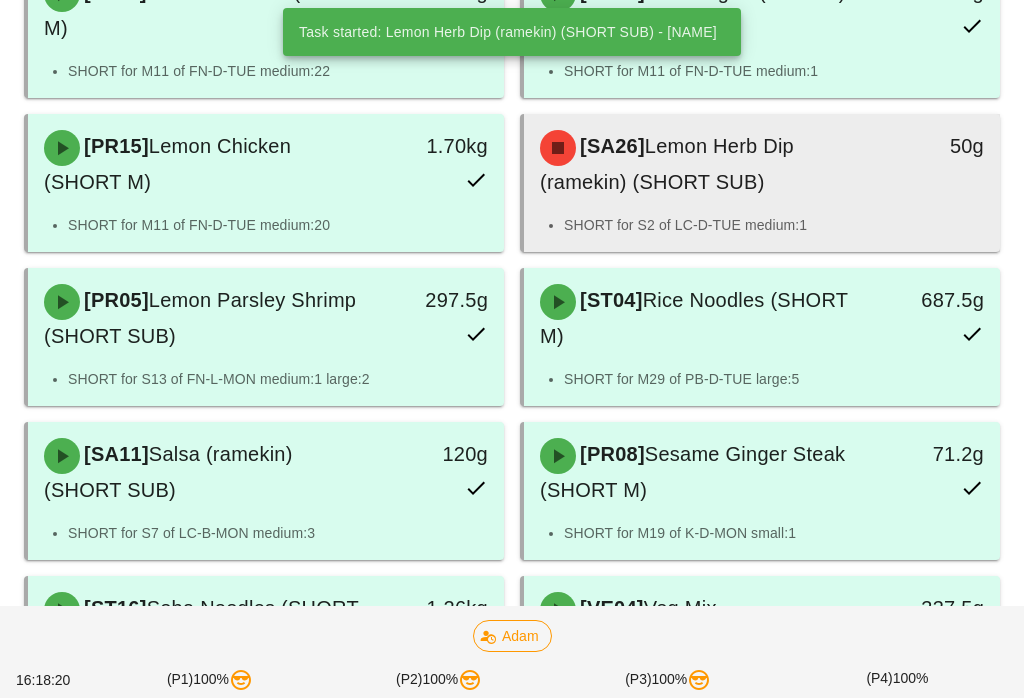 click on "Lemon Herb Dip (ramekin) (SHORT SUB)" at bounding box center (667, 164) 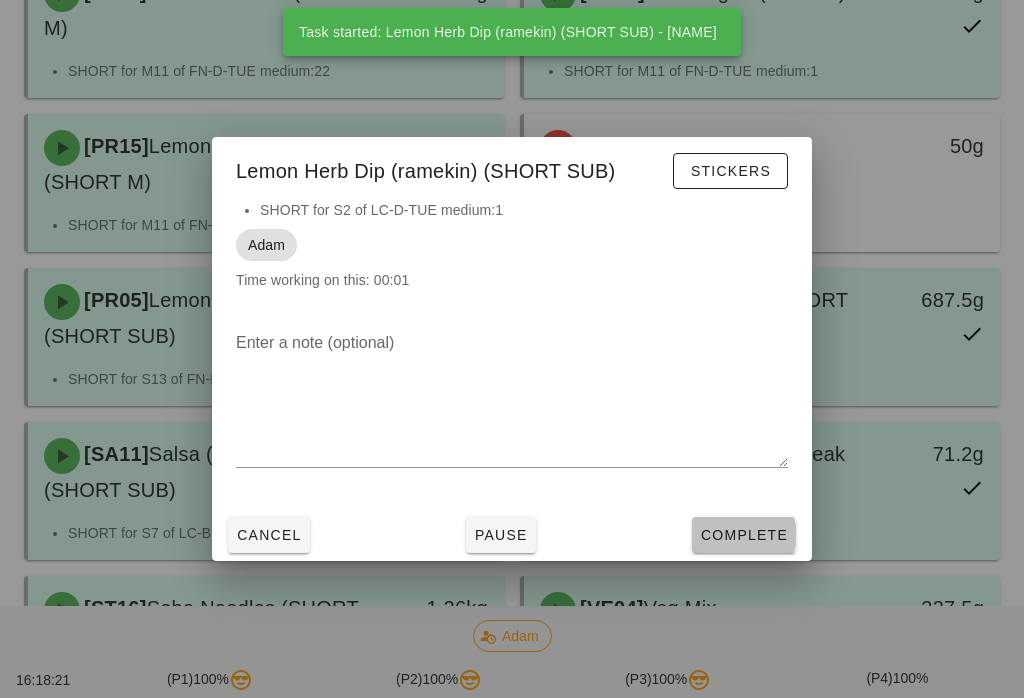 click on "Complete" at bounding box center [744, 535] 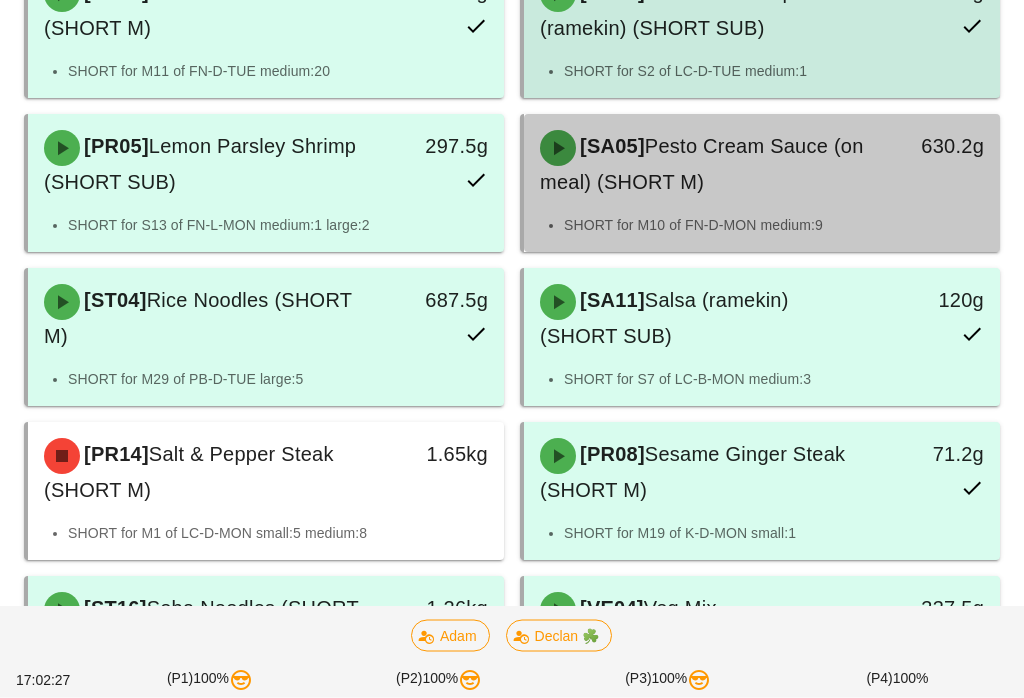 scroll, scrollTop: 1062, scrollLeft: 0, axis: vertical 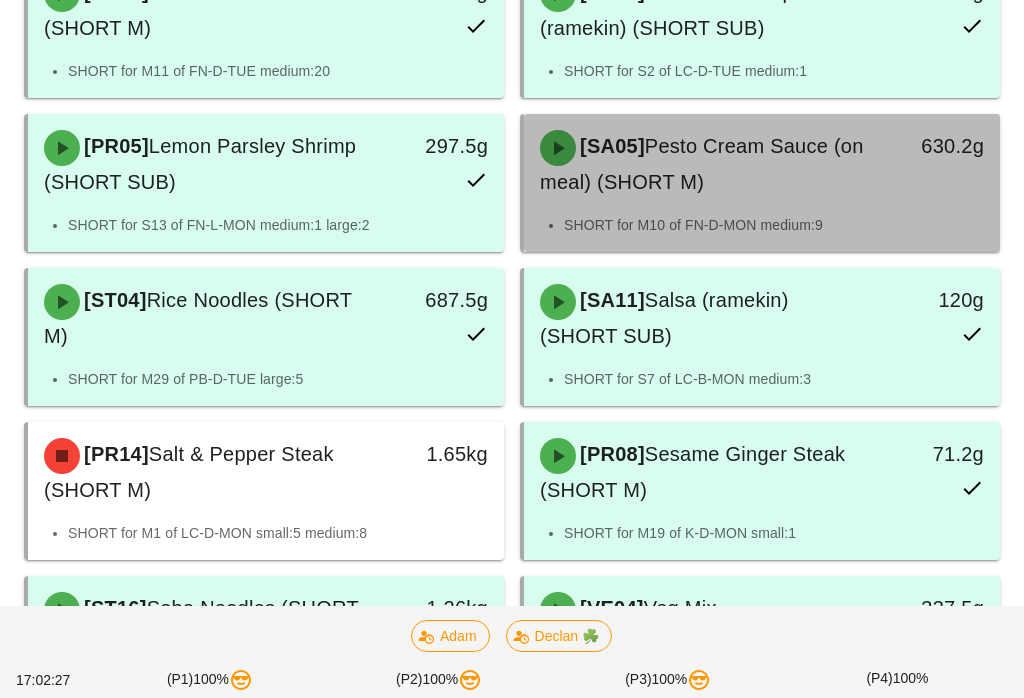 click on "Pesto Cream Sauce (on meal) (SHORT M)" at bounding box center [702, 164] 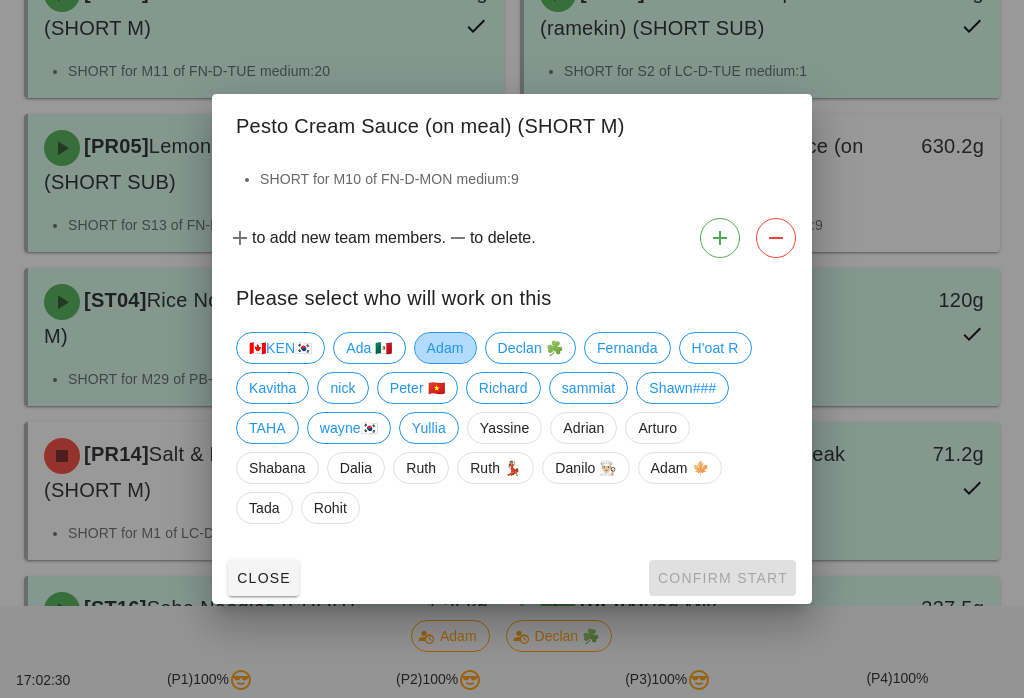 click on "Adam" at bounding box center [445, 348] 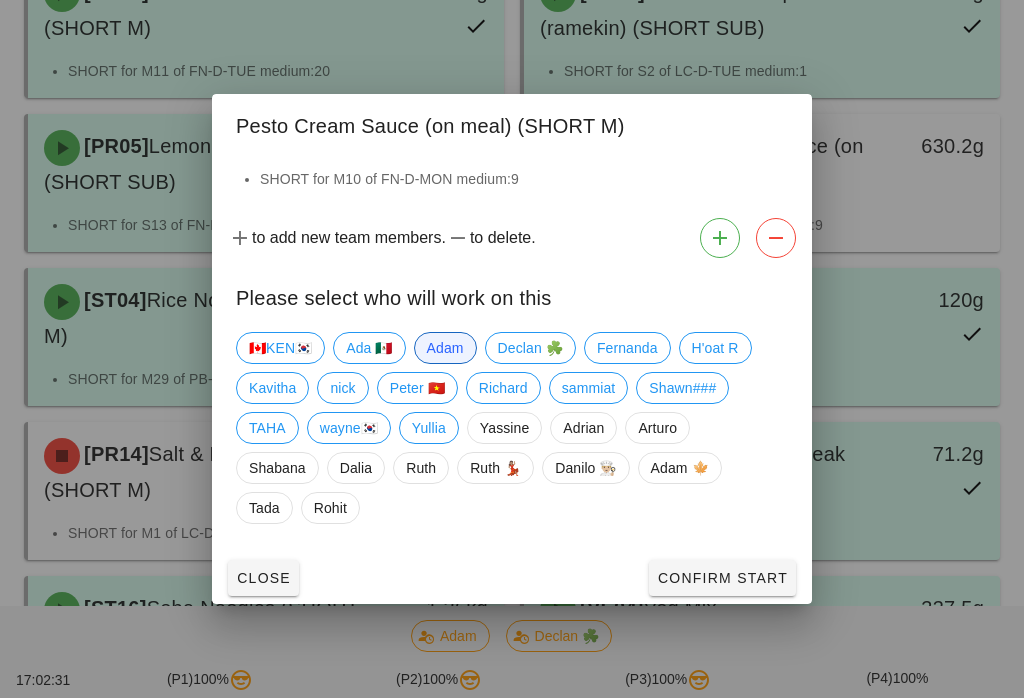 scroll, scrollTop: 1063, scrollLeft: 0, axis: vertical 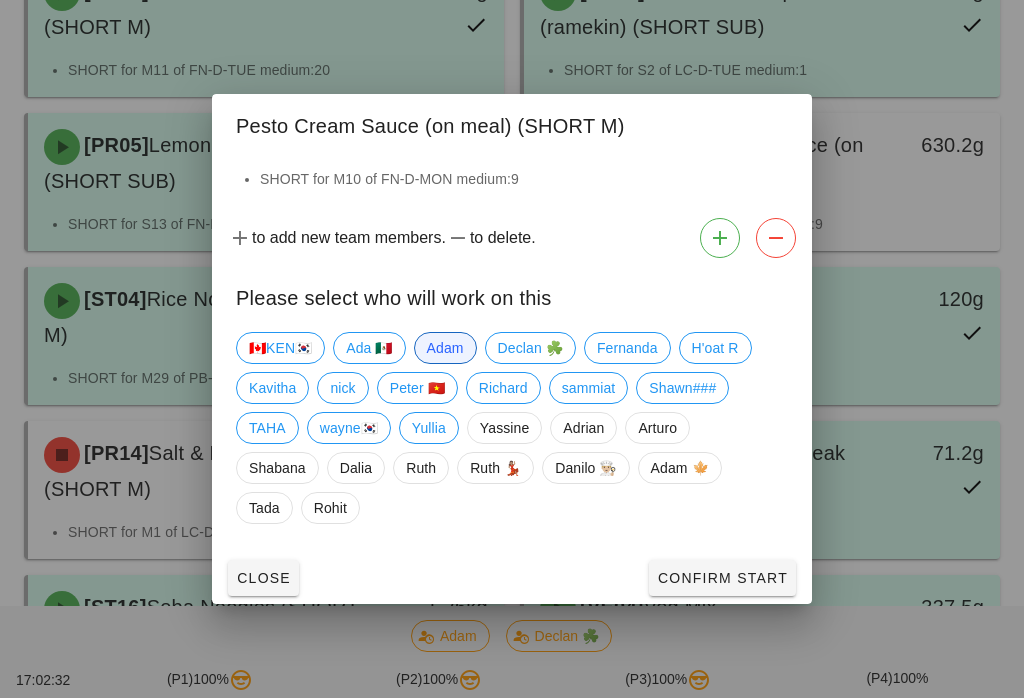 click on "Confirm Start" at bounding box center (722, 578) 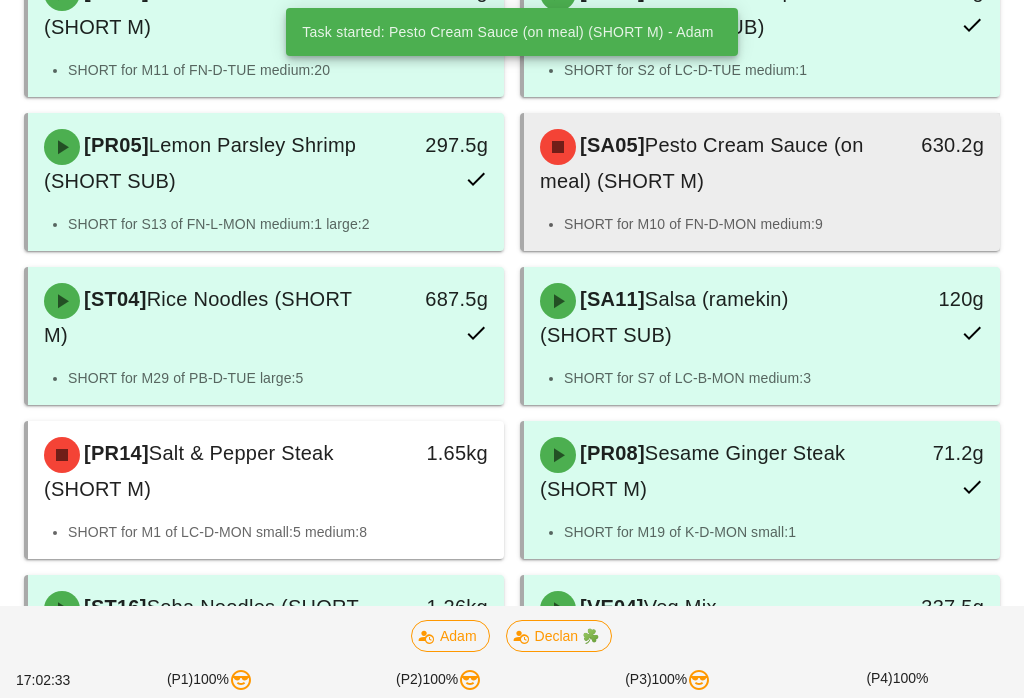 click on "[SA05]  Pesto Cream Sauce (on meal) (SHORT M)" at bounding box center (703, 163) 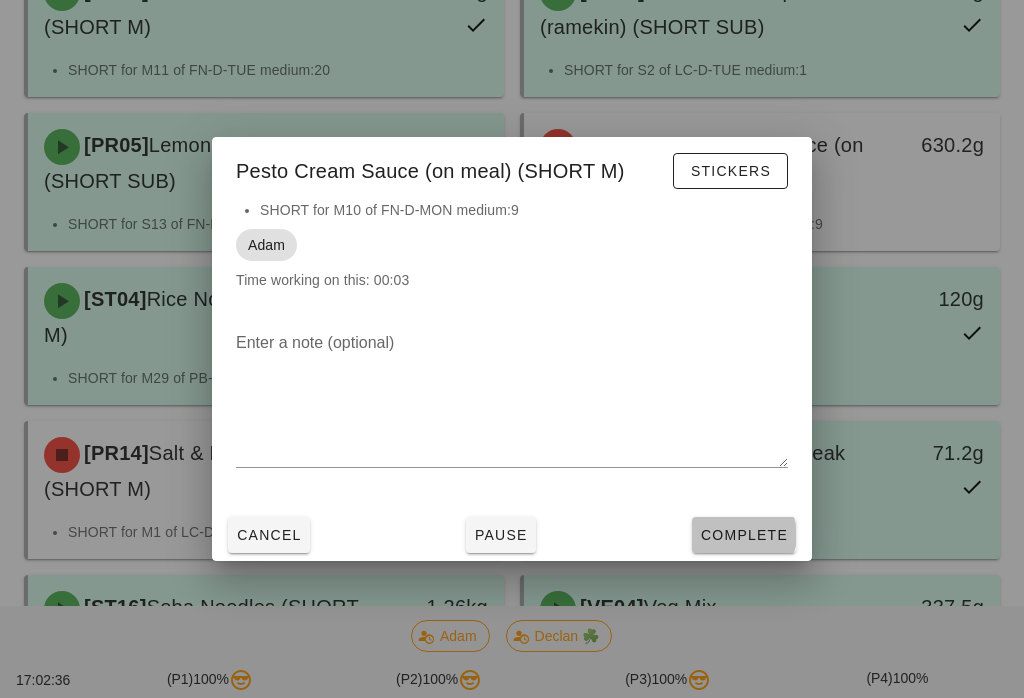 click on "Complete" at bounding box center [744, 535] 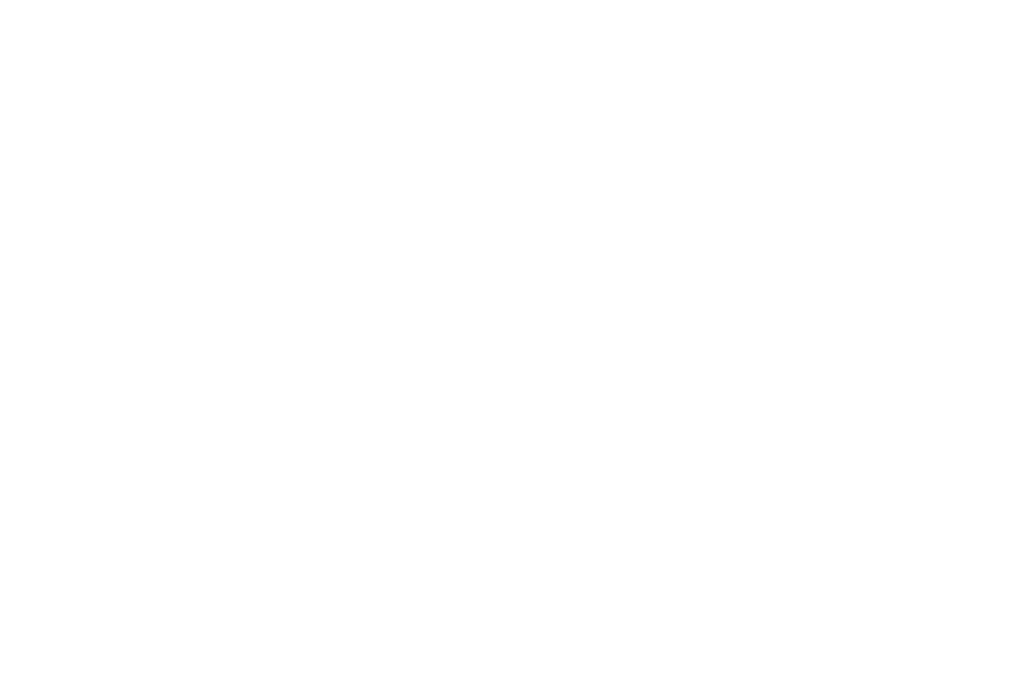 scroll, scrollTop: 0, scrollLeft: 0, axis: both 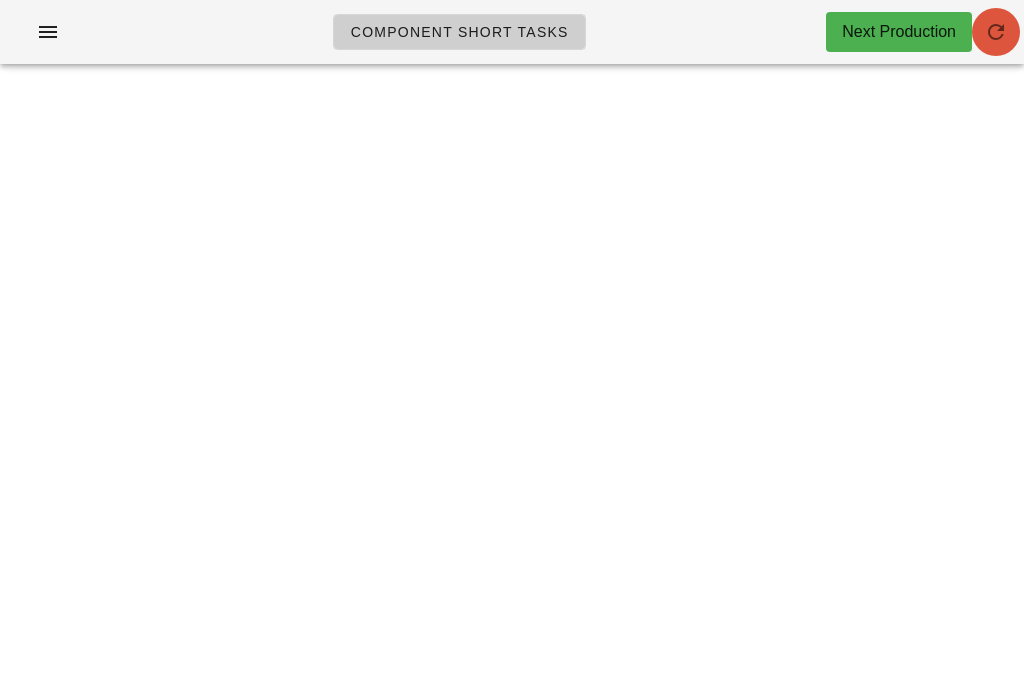 click at bounding box center [996, 32] 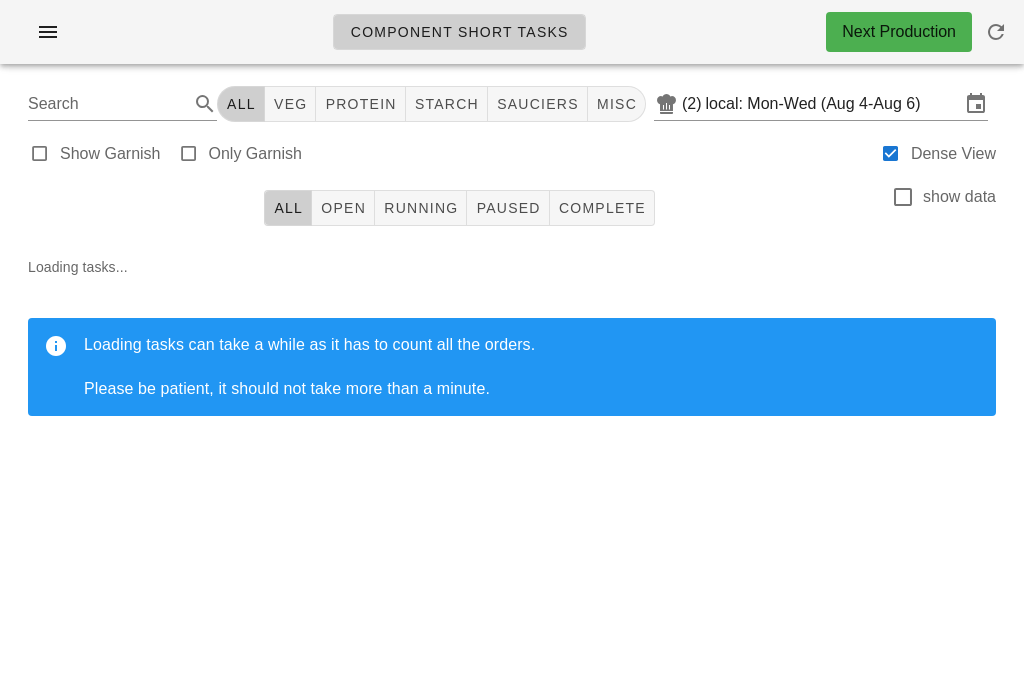 scroll, scrollTop: 0, scrollLeft: 0, axis: both 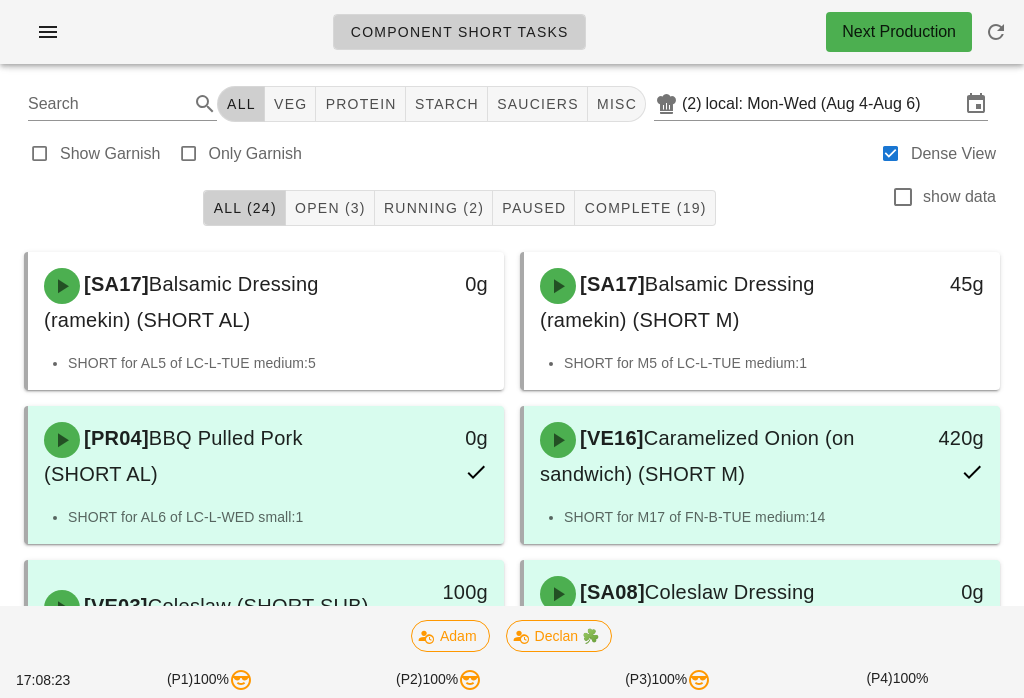click on "Running (2)" at bounding box center [433, 208] 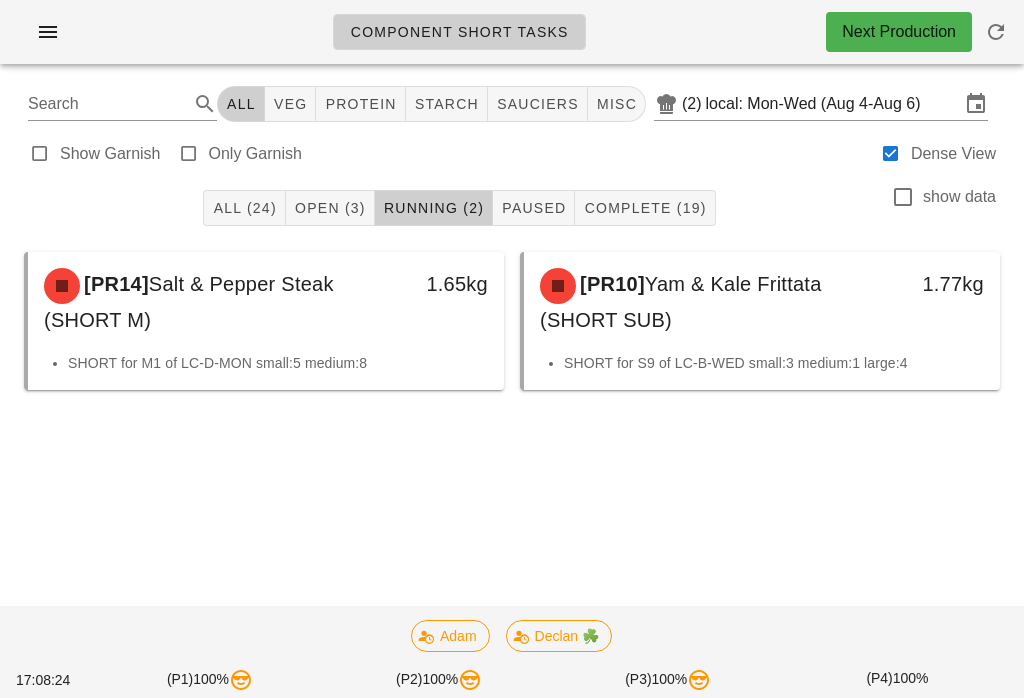 click on "Open (3)" at bounding box center [330, 208] 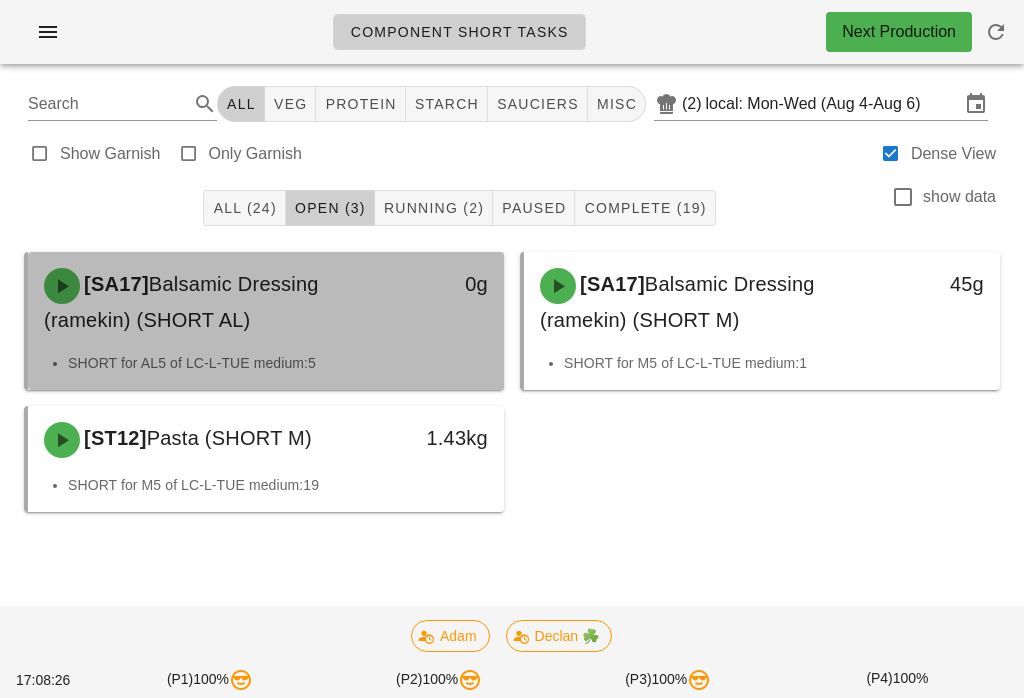 click on "[SA17]  Balsamic Dressing (ramekin) (SHORT AL)" at bounding box center [207, 302] 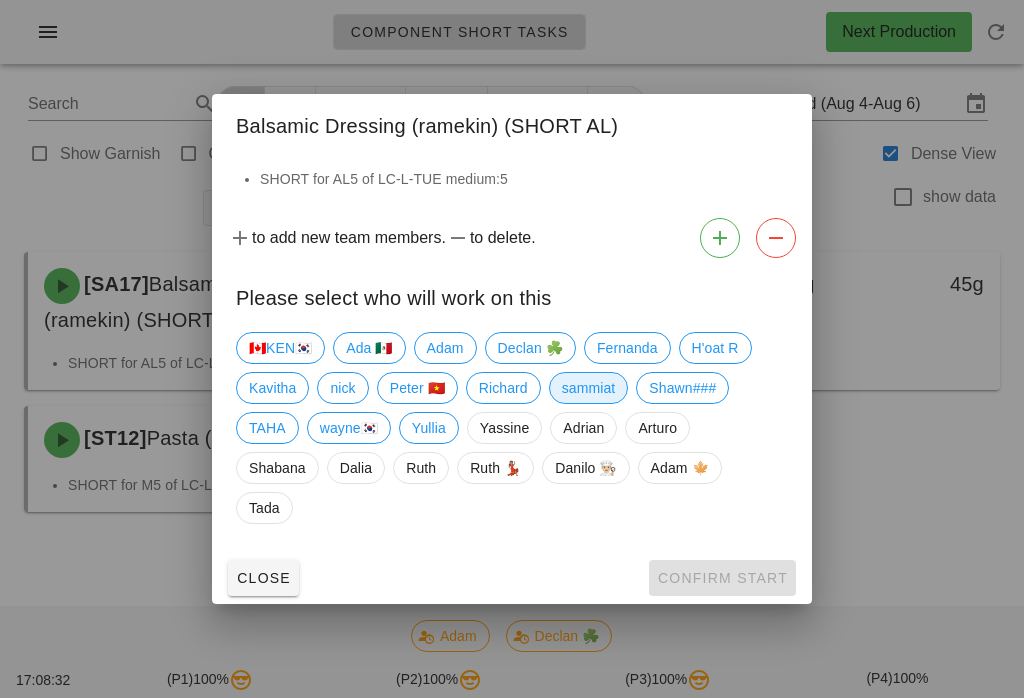 click on "sammiat" at bounding box center (589, 388) 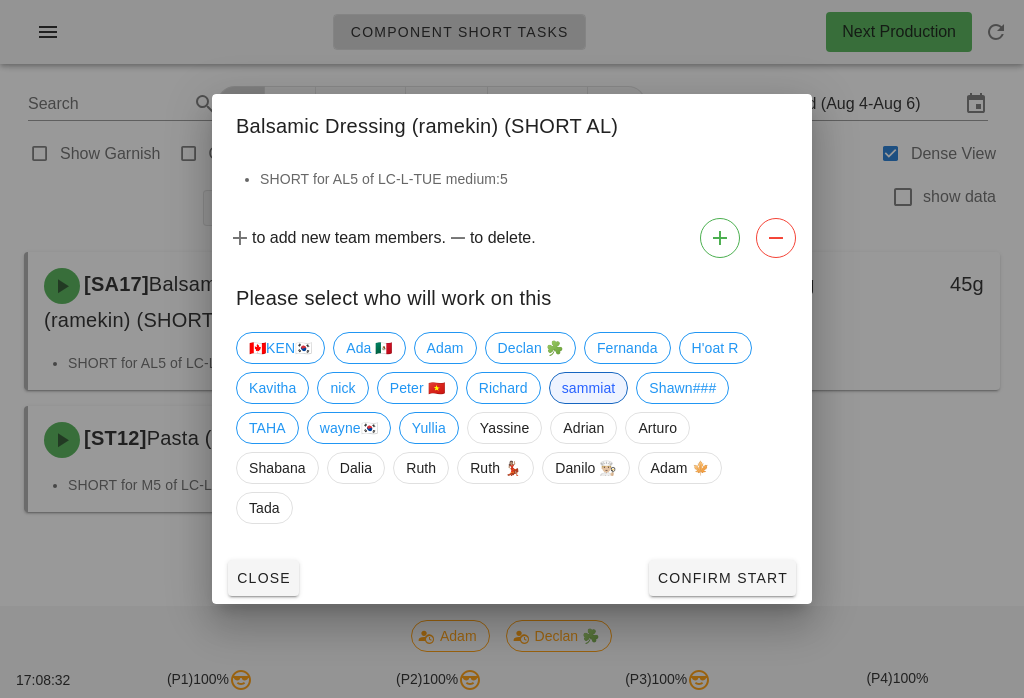 click on "Confirm Start" at bounding box center [722, 578] 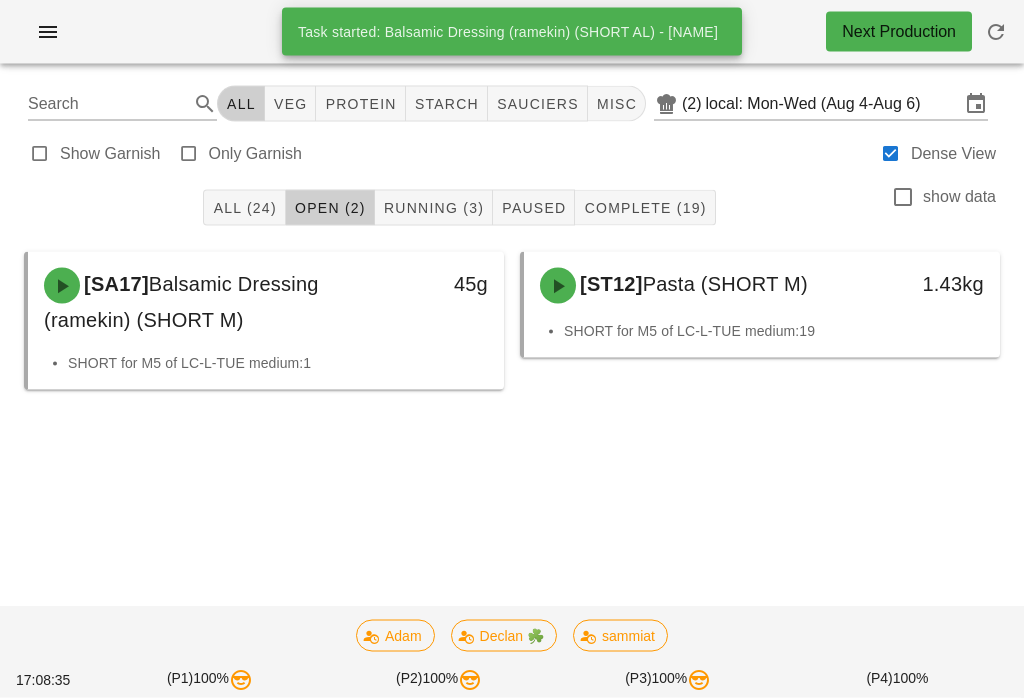 scroll, scrollTop: 10, scrollLeft: 0, axis: vertical 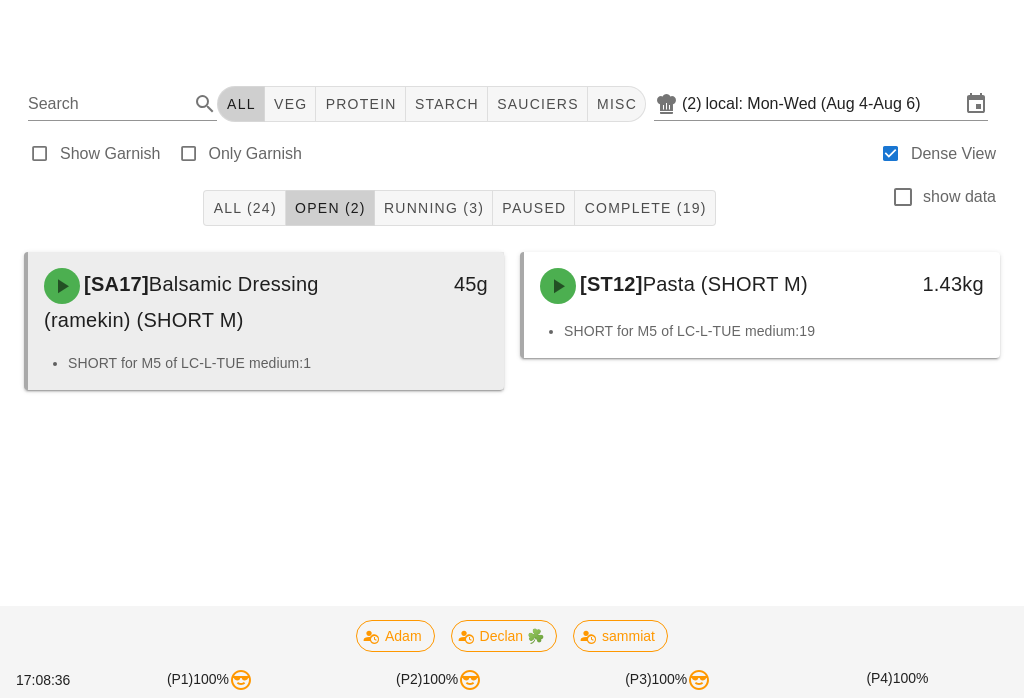 click on "[SA17]  Balsamic Dressing (ramekin) (SHORT M)" at bounding box center [207, 302] 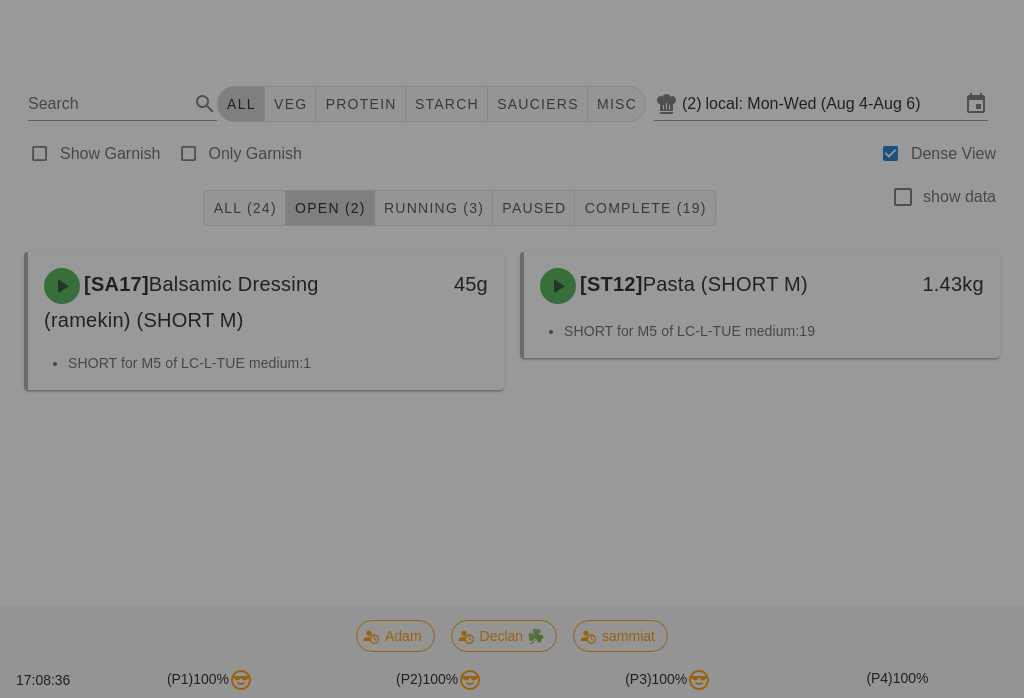 click at bounding box center (512, 349) 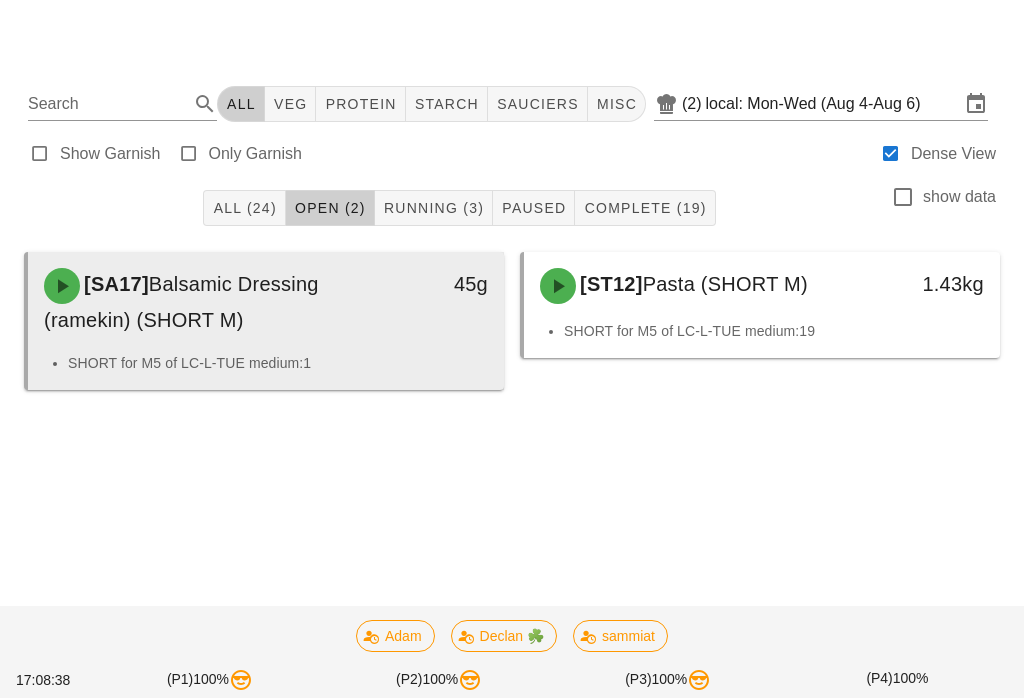 click on "[SA17]  Balsamic Dressing (ramekin) (SHORT M)" at bounding box center [207, 302] 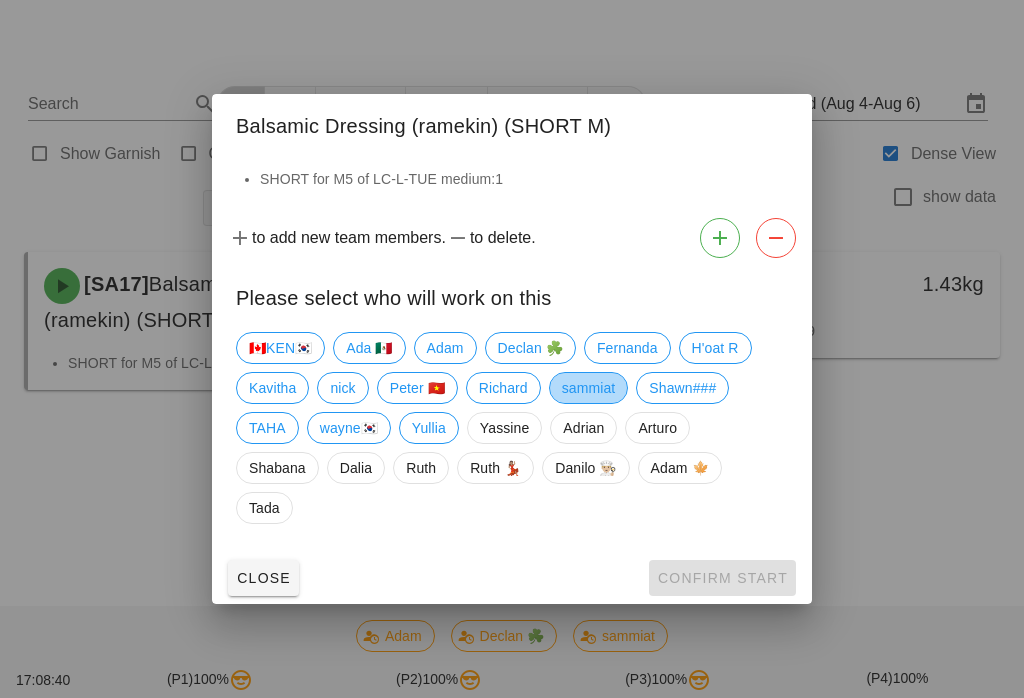 click on "sammiat" at bounding box center [589, 388] 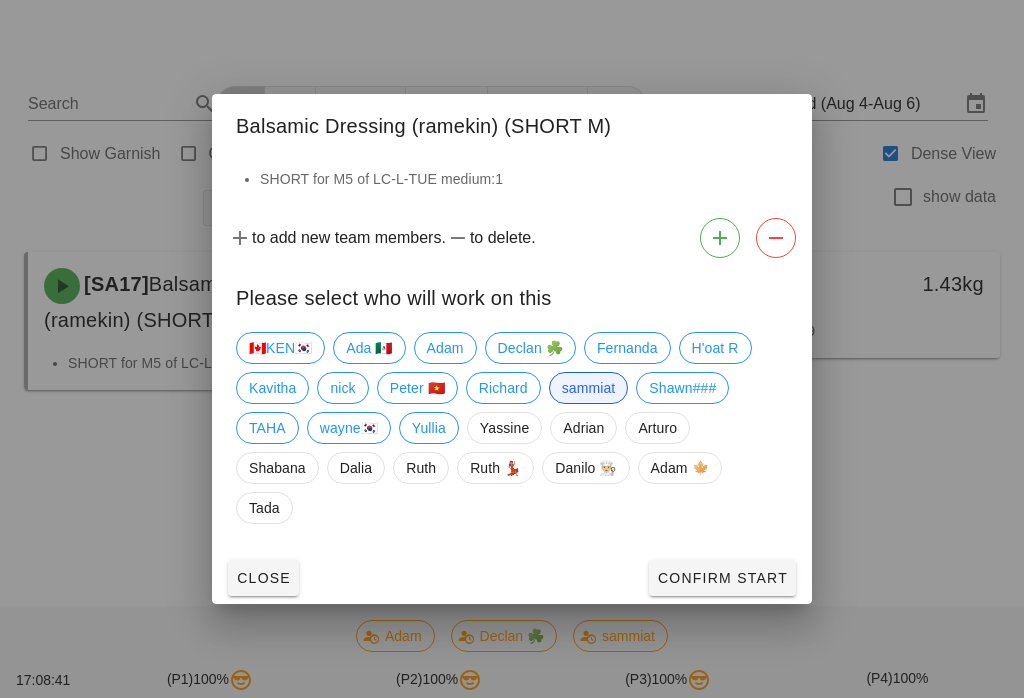 click on "Confirm Start" at bounding box center (722, 578) 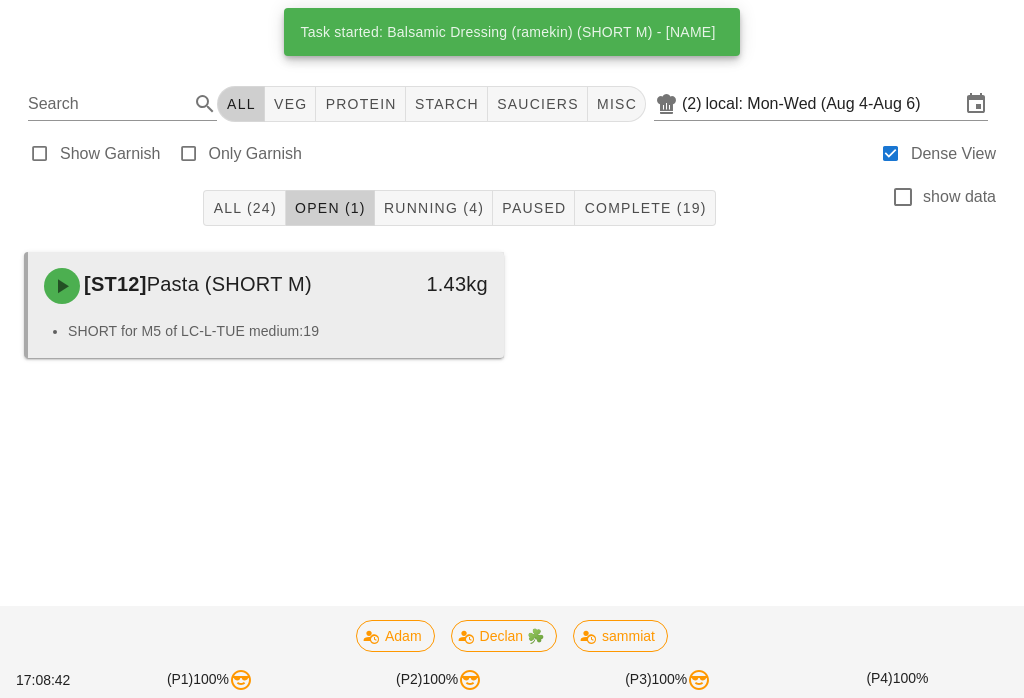 click on "[ST12]  Pasta (SHORT M) 1.43kg" at bounding box center (266, 286) 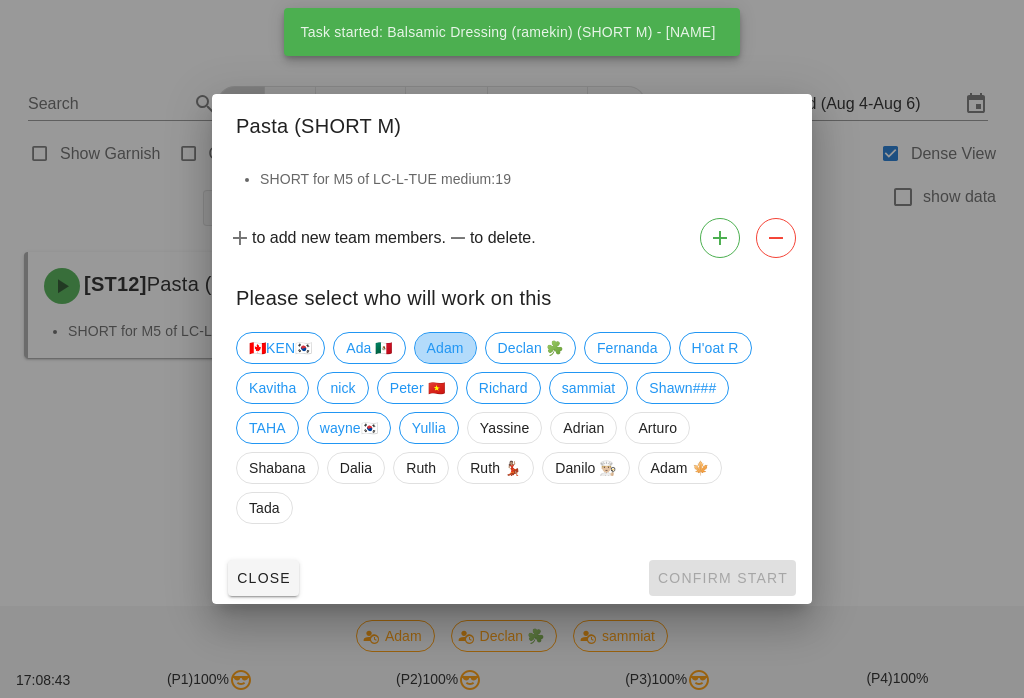 click on "Adam" at bounding box center [445, 348] 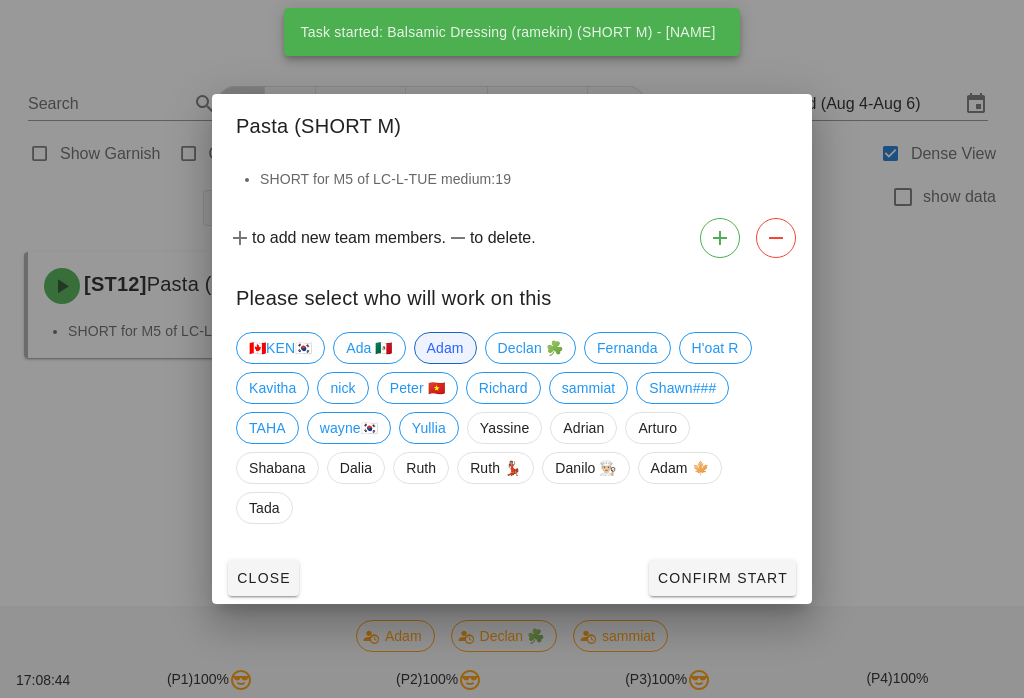 click on "Confirm Start" at bounding box center (722, 578) 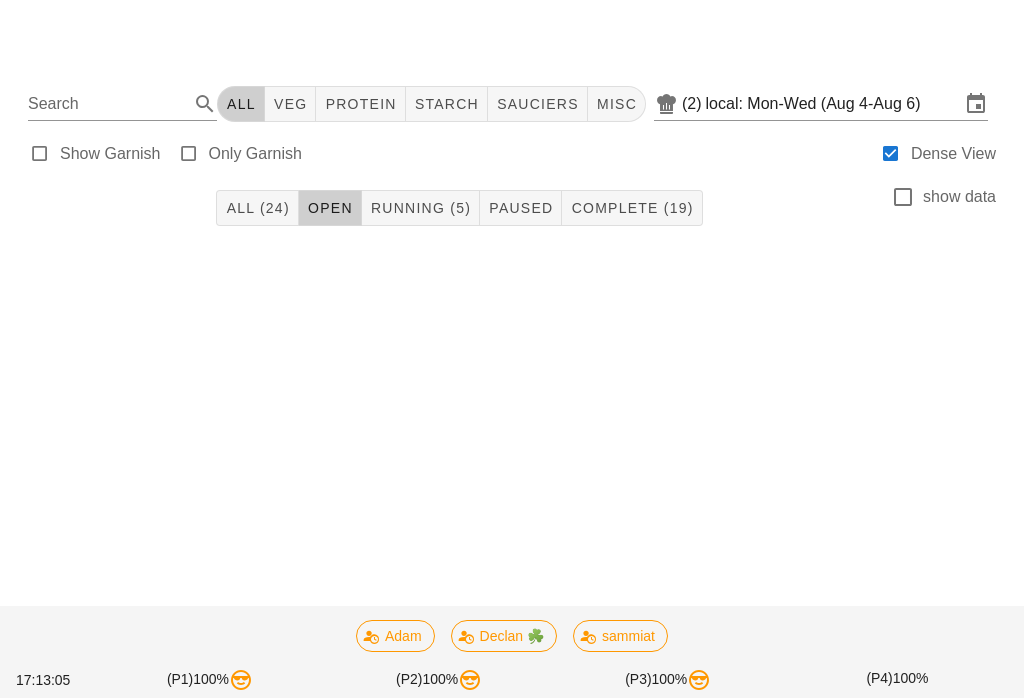 click on "Running (5)" at bounding box center [420, 208] 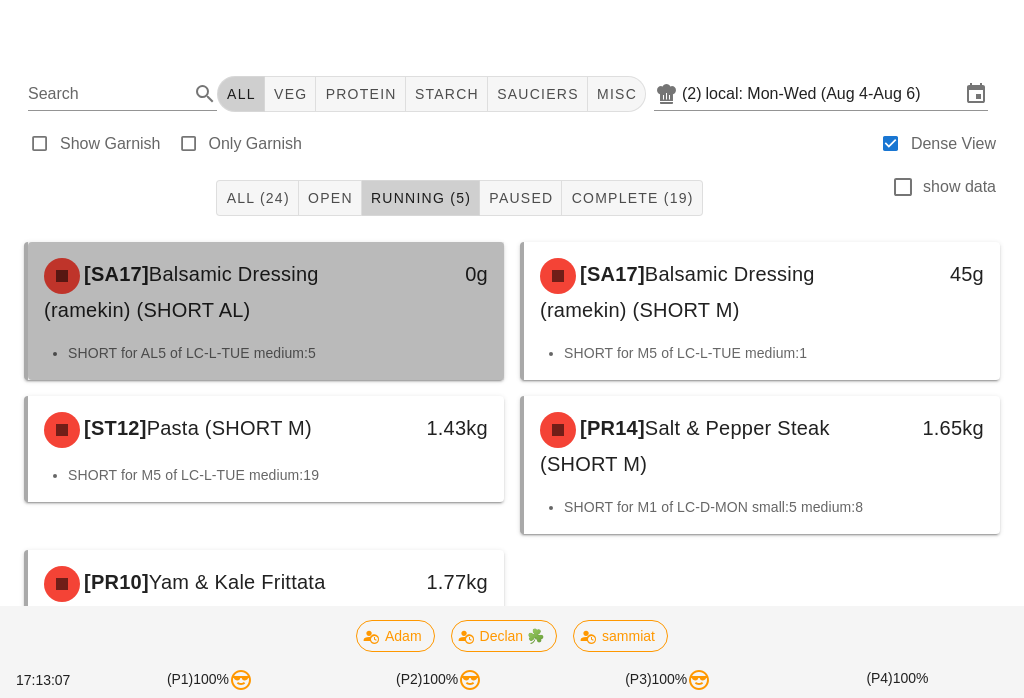 click on "0g" at bounding box center [441, 274] 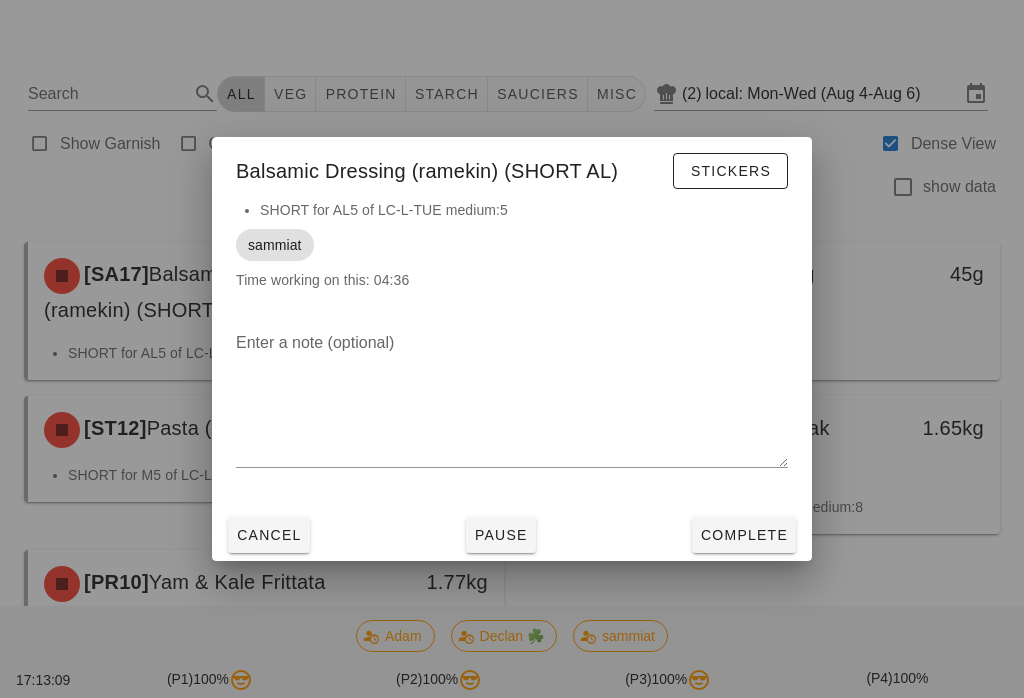 click on "Complete" at bounding box center [744, 535] 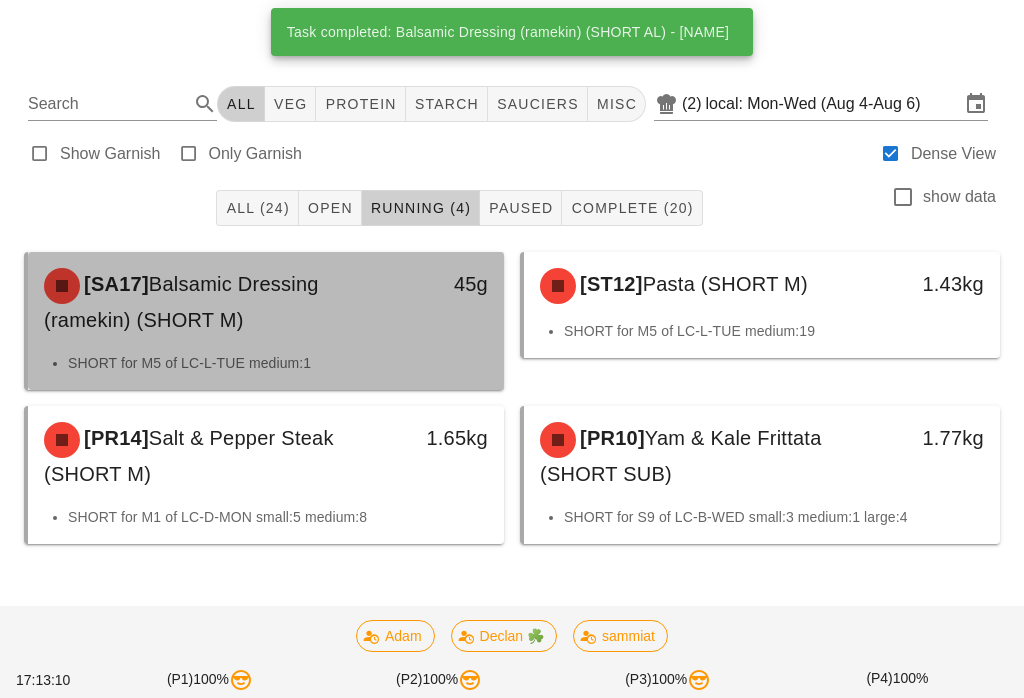 click on "45g" at bounding box center (441, 302) 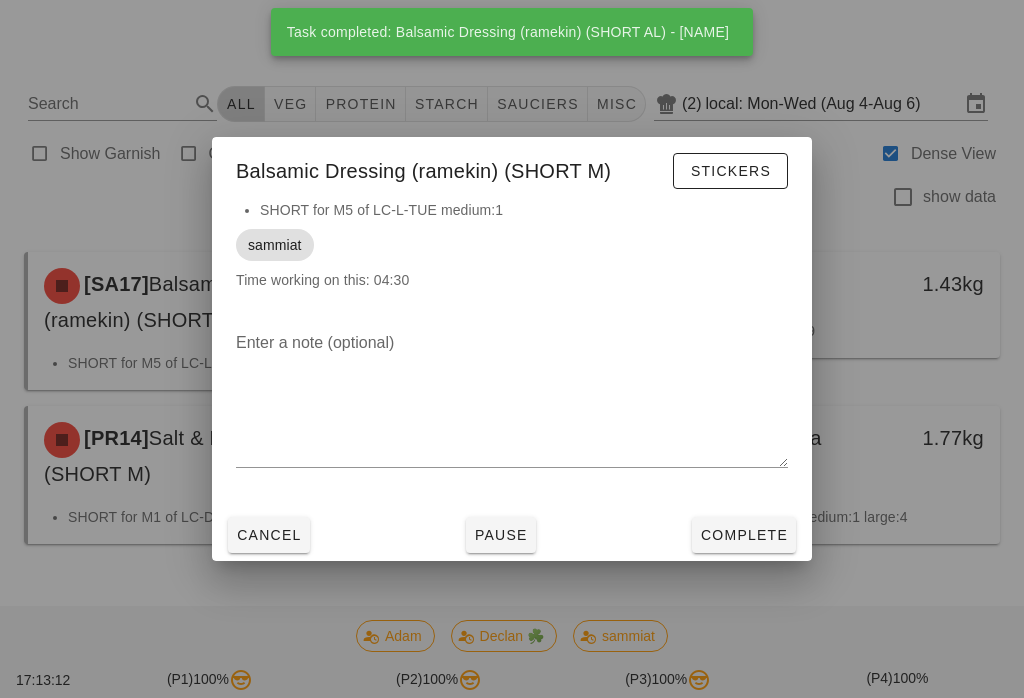 click on "Complete" at bounding box center (744, 535) 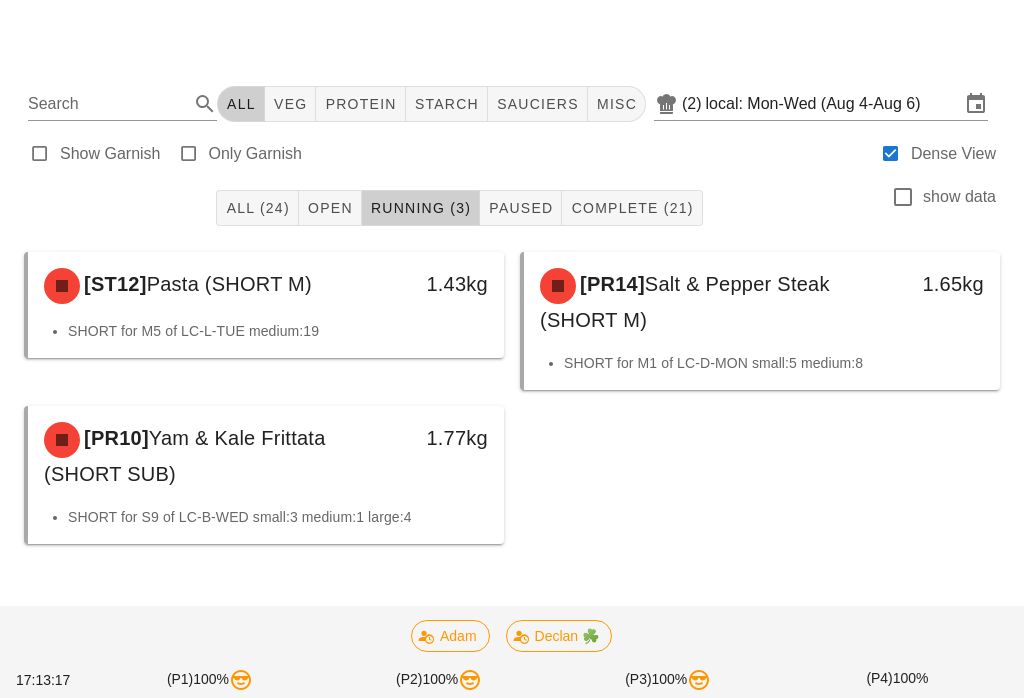 click at bounding box center [512, 582] 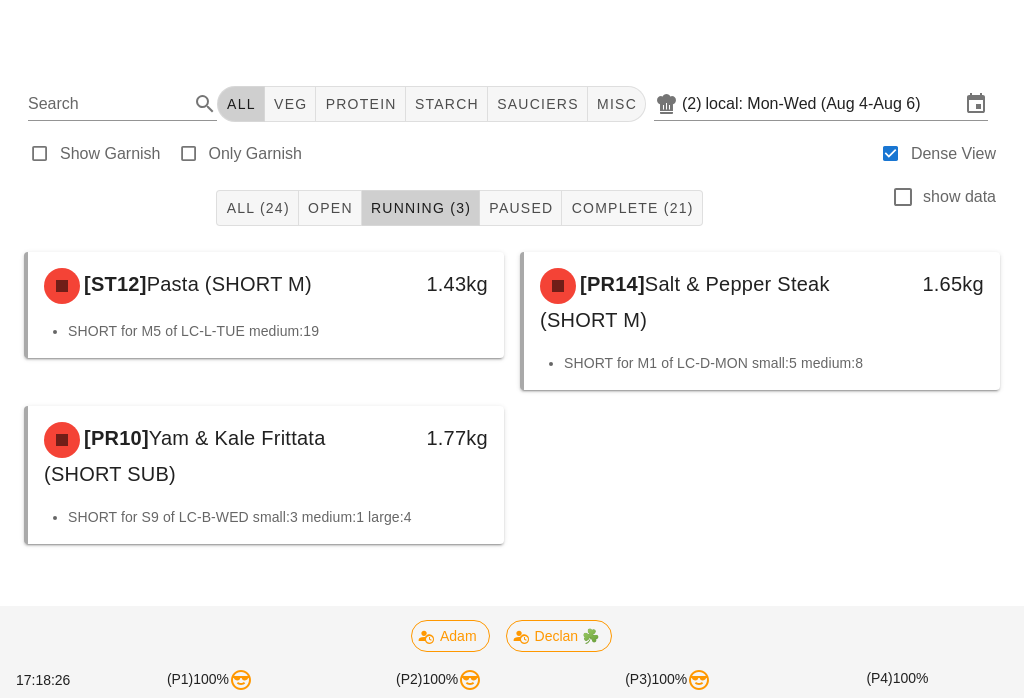 click on "Open" at bounding box center (330, 208) 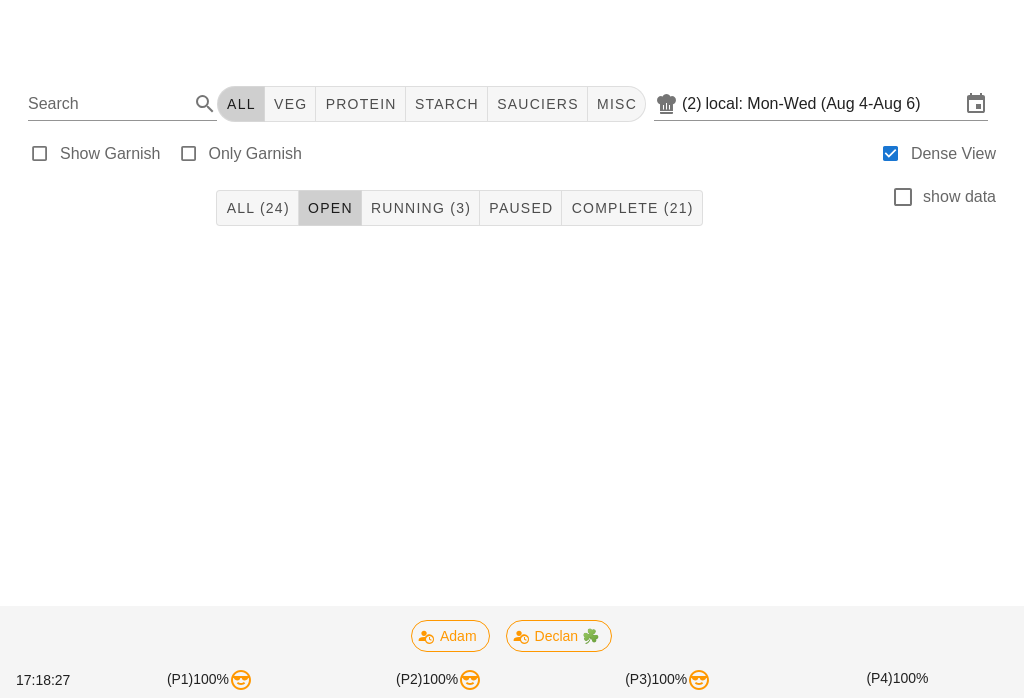 click on "All (24)" at bounding box center [257, 208] 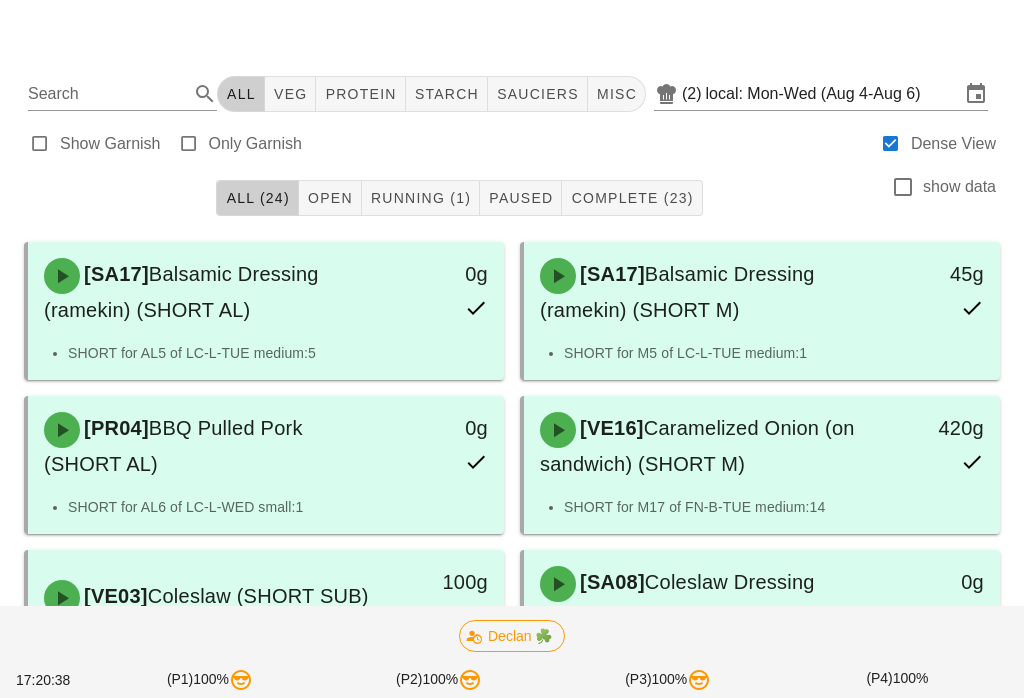 click on "Running (1)" at bounding box center [420, 198] 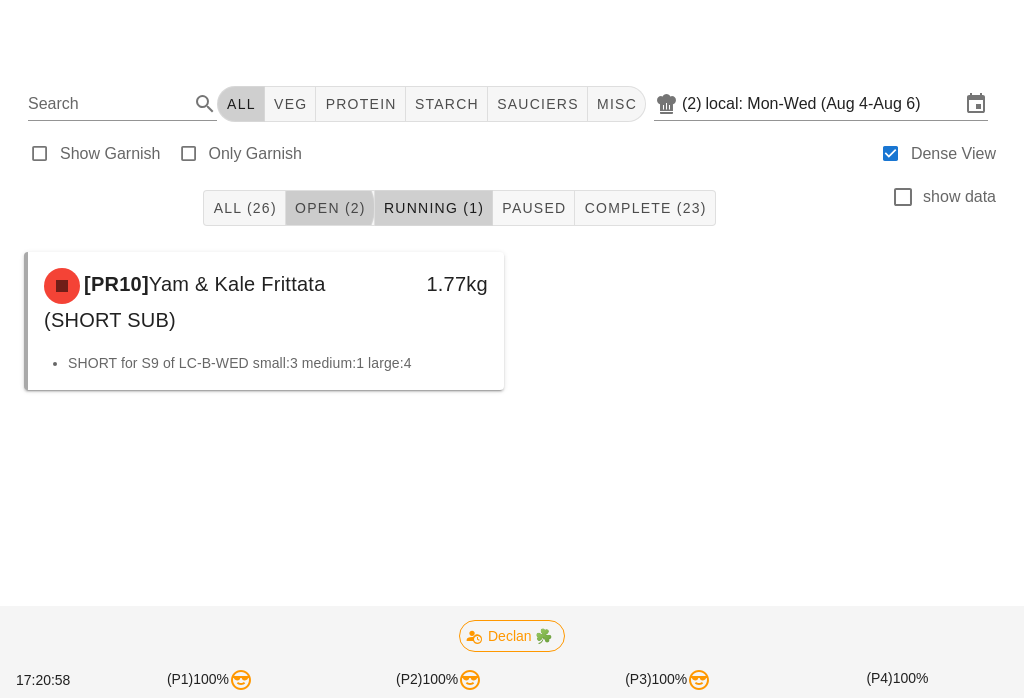 click on "Open (2)" at bounding box center (330, 208) 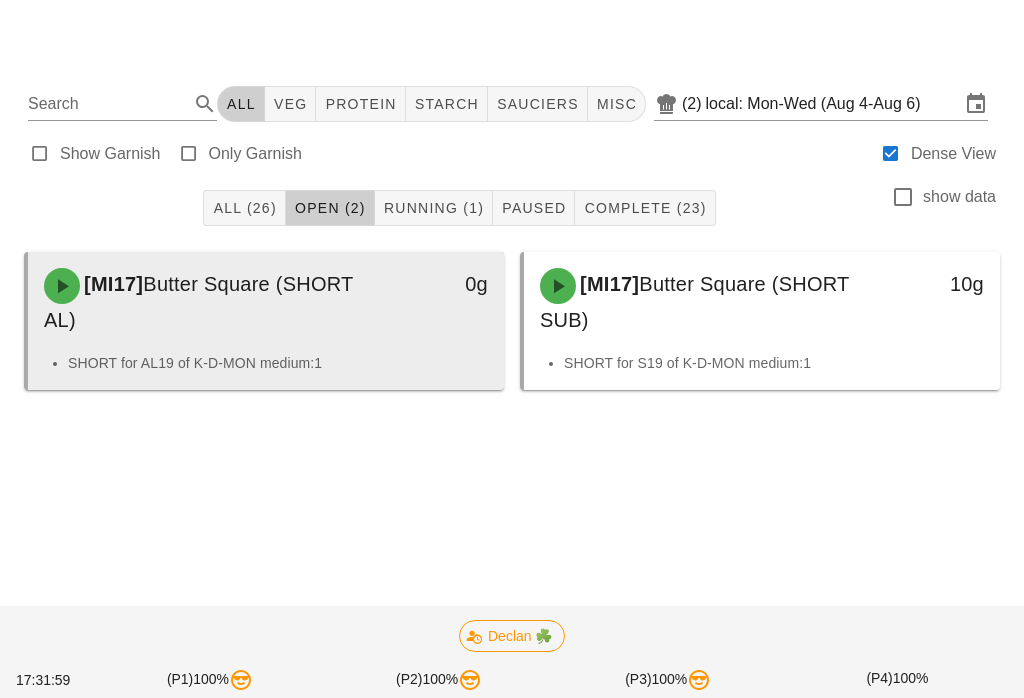 click on "[MI17]  Butter Square (SHORT AL)" at bounding box center [207, 302] 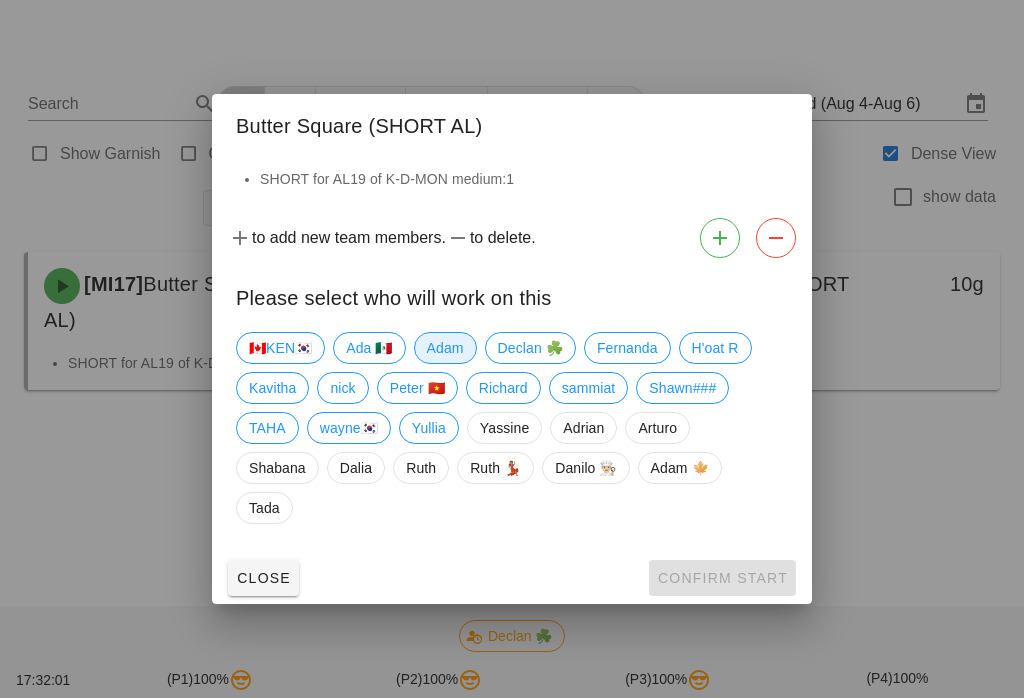 click on "Adam" at bounding box center [445, 348] 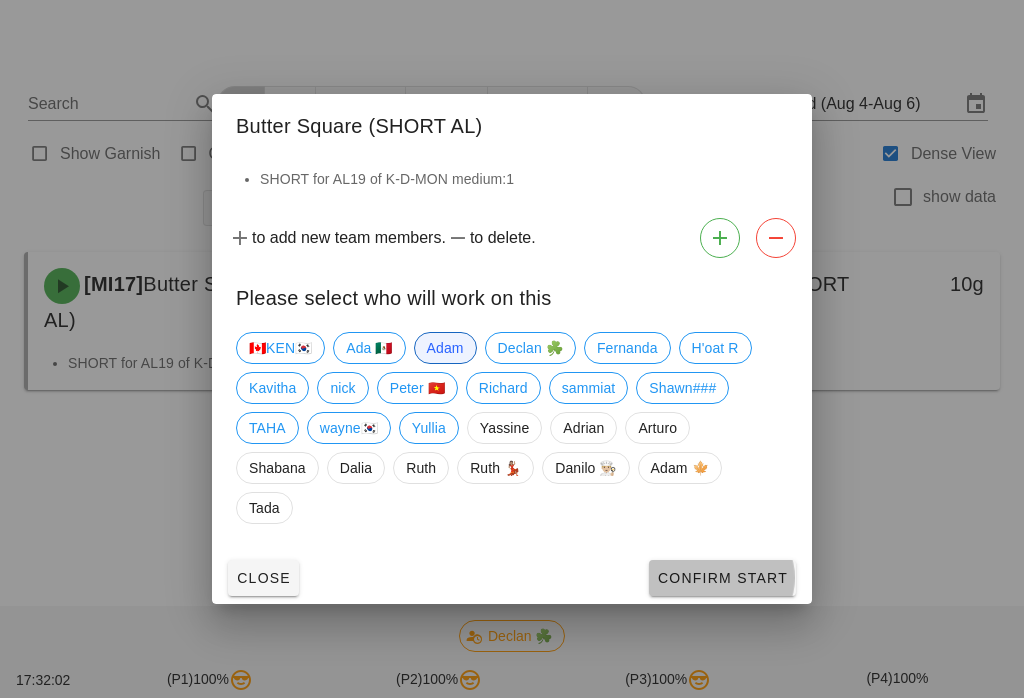 scroll, scrollTop: 11, scrollLeft: 0, axis: vertical 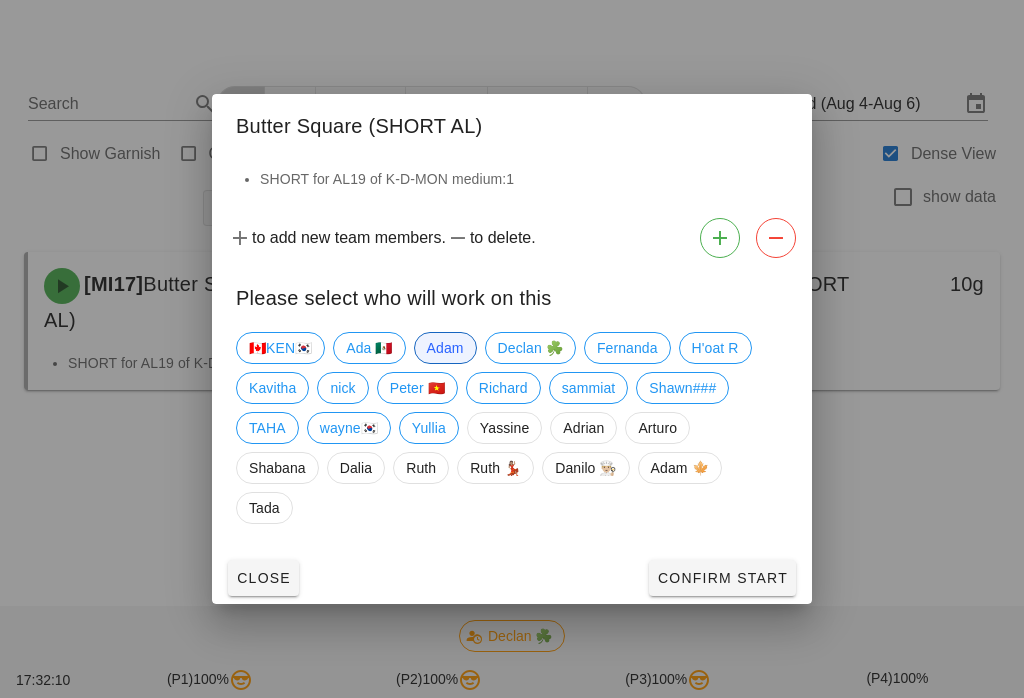 click on "Confirm Start" at bounding box center [722, 578] 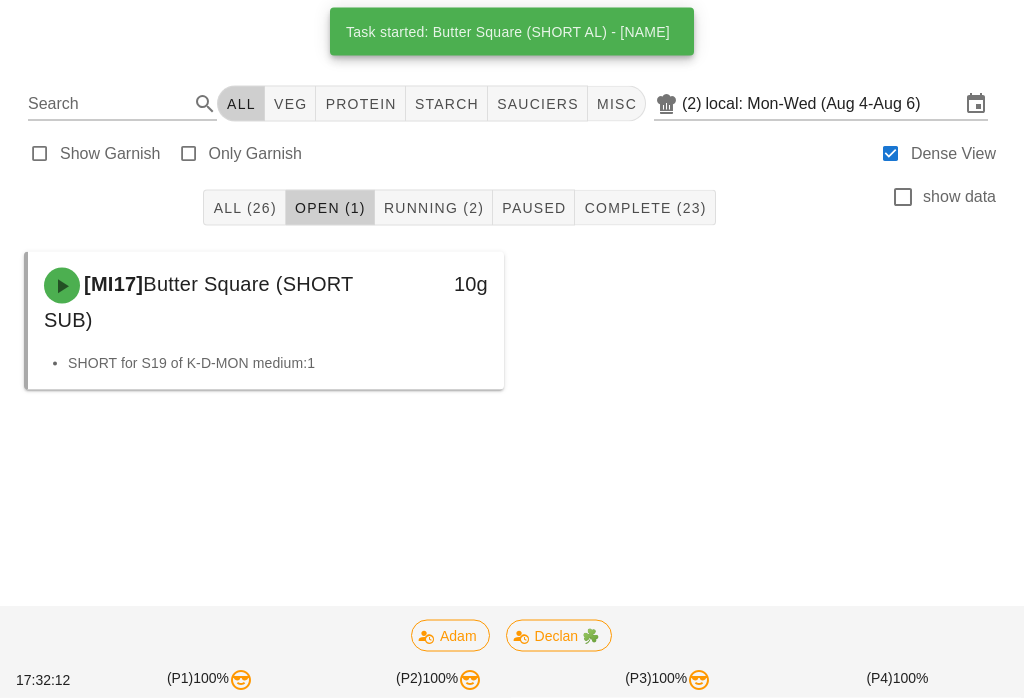 scroll, scrollTop: 0, scrollLeft: 0, axis: both 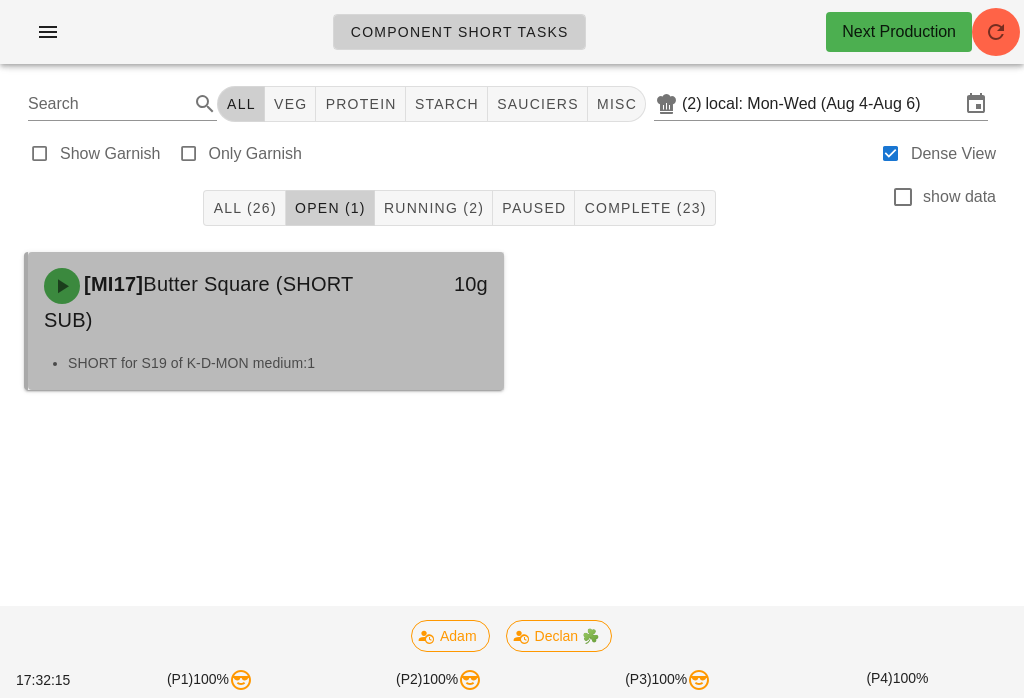 click on "[MI17]  Butter Square (SHORT SUB)" at bounding box center (207, 302) 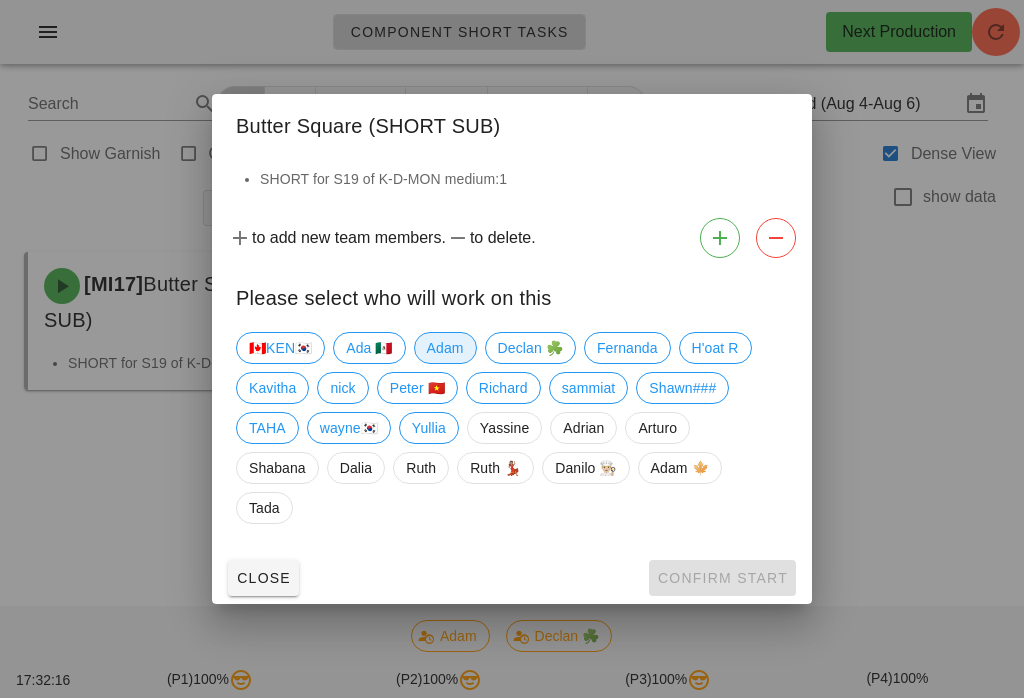click on "Adam" at bounding box center (445, 348) 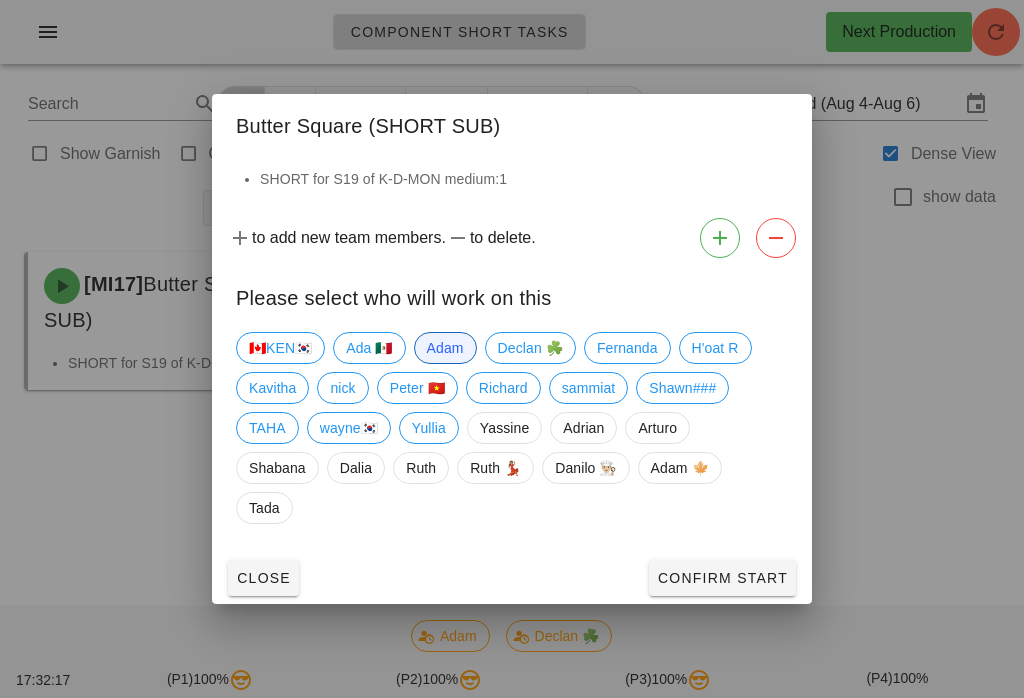 click on "Confirm Start" at bounding box center [722, 578] 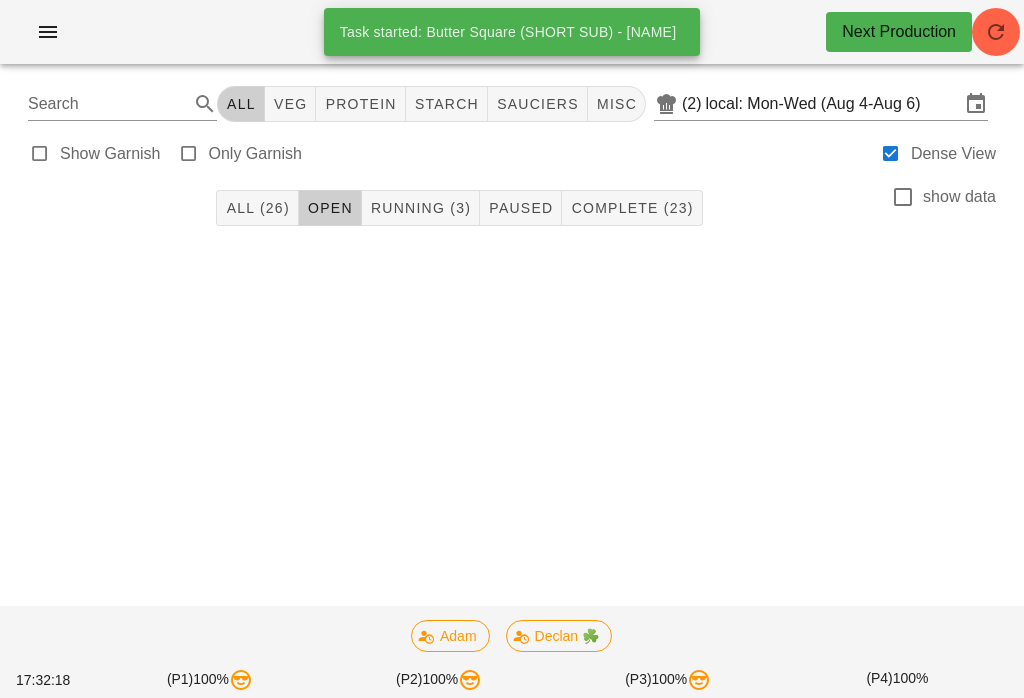 click on "Running (3)" at bounding box center [420, 208] 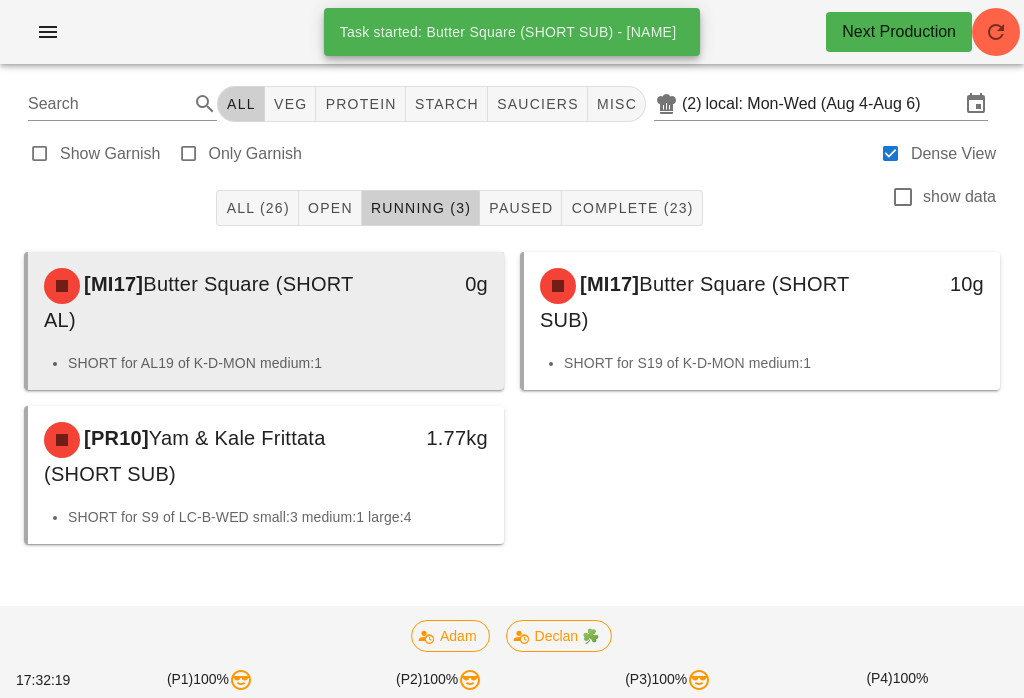 click on "Butter Square (SHORT AL)" at bounding box center [198, 302] 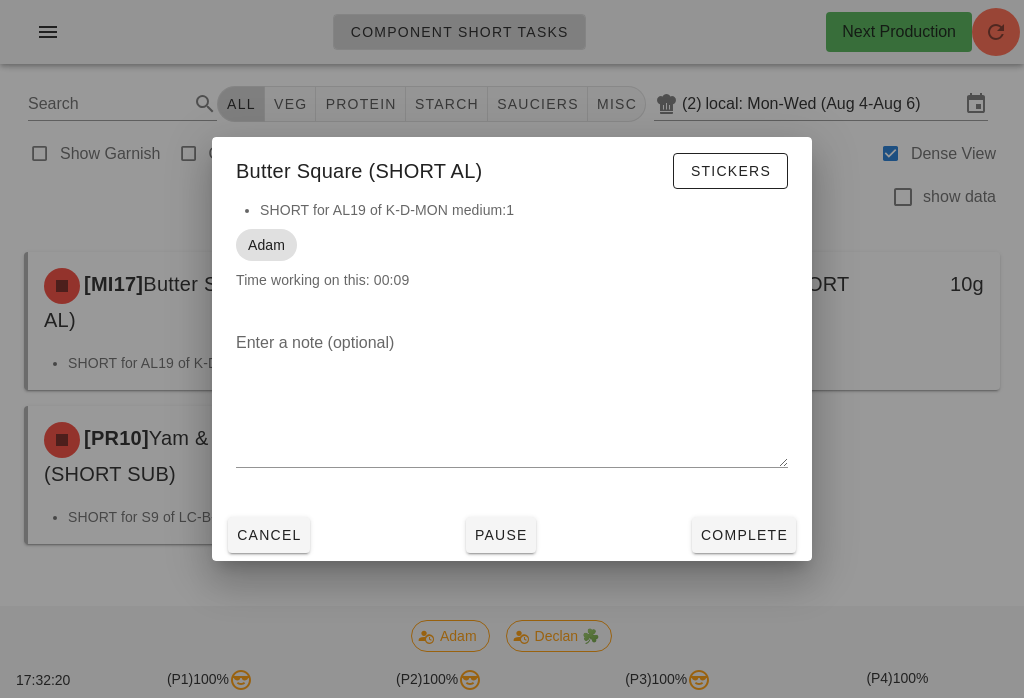 scroll, scrollTop: 2, scrollLeft: 0, axis: vertical 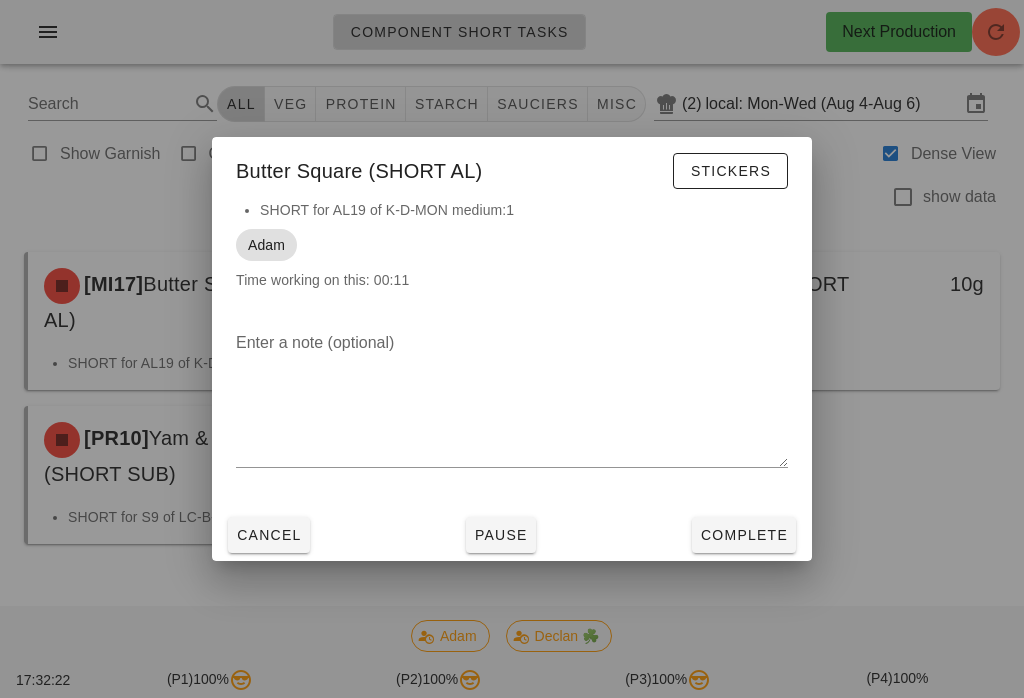 click on "Complete" at bounding box center [744, 535] 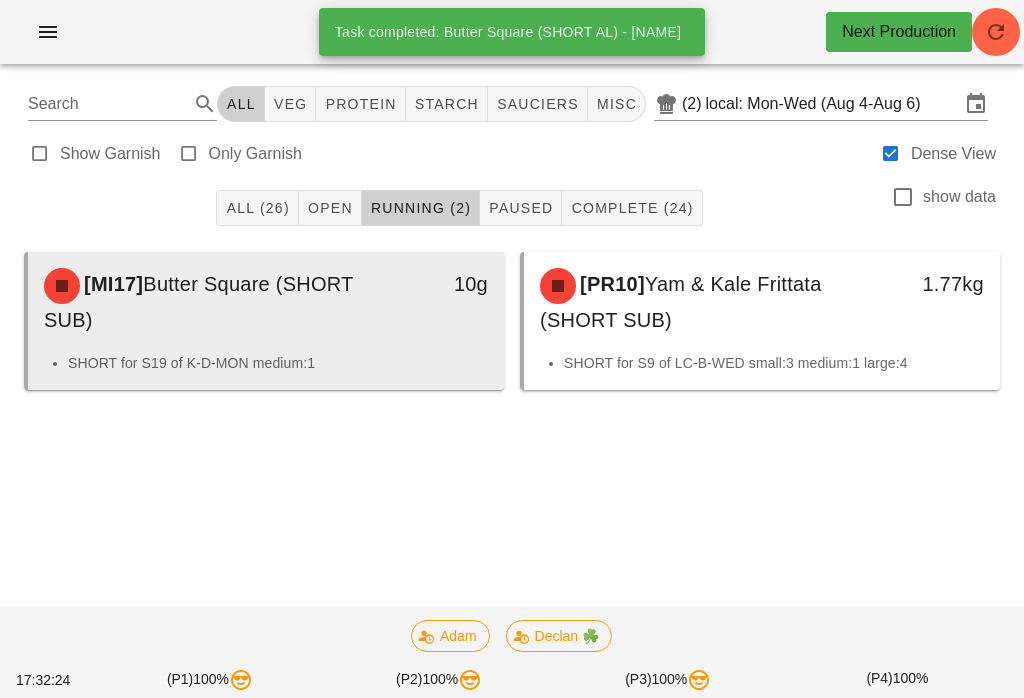 click on "[MI17]  Butter Square (SHORT SUB)" at bounding box center [207, 302] 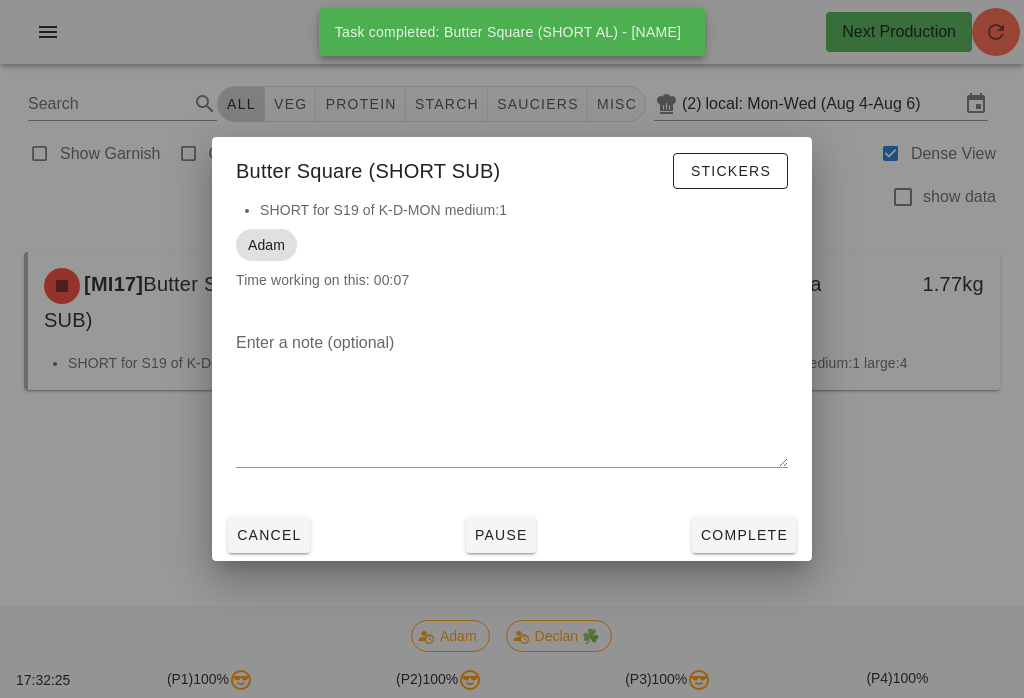 click on "Complete" at bounding box center [744, 535] 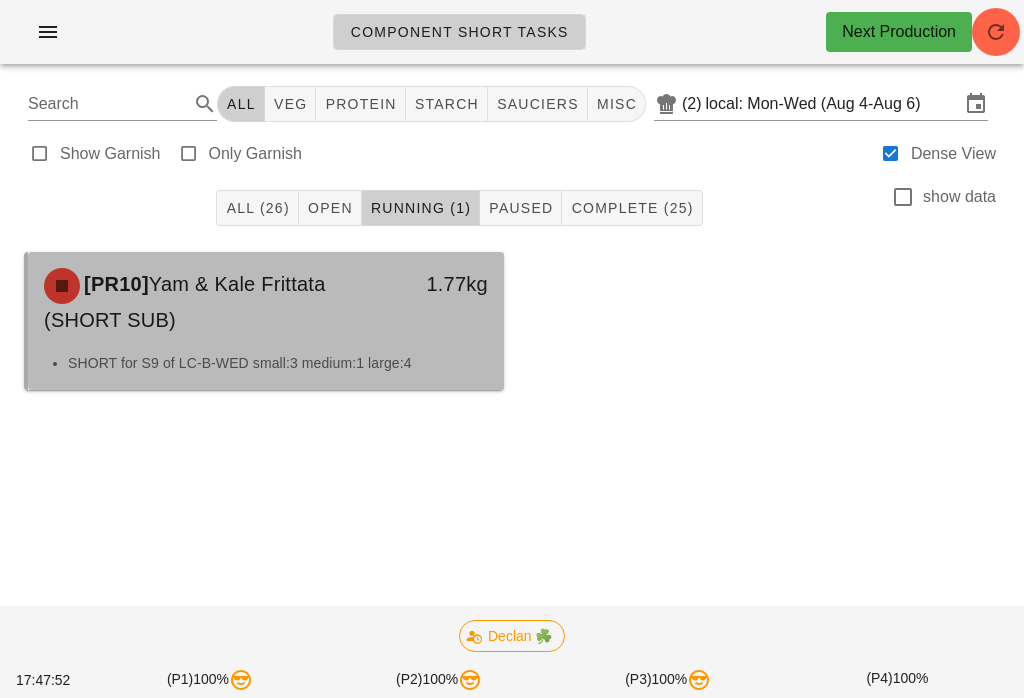 click on "[PR10]  Yam & Kale Frittata (SHORT SUB)" at bounding box center [207, 302] 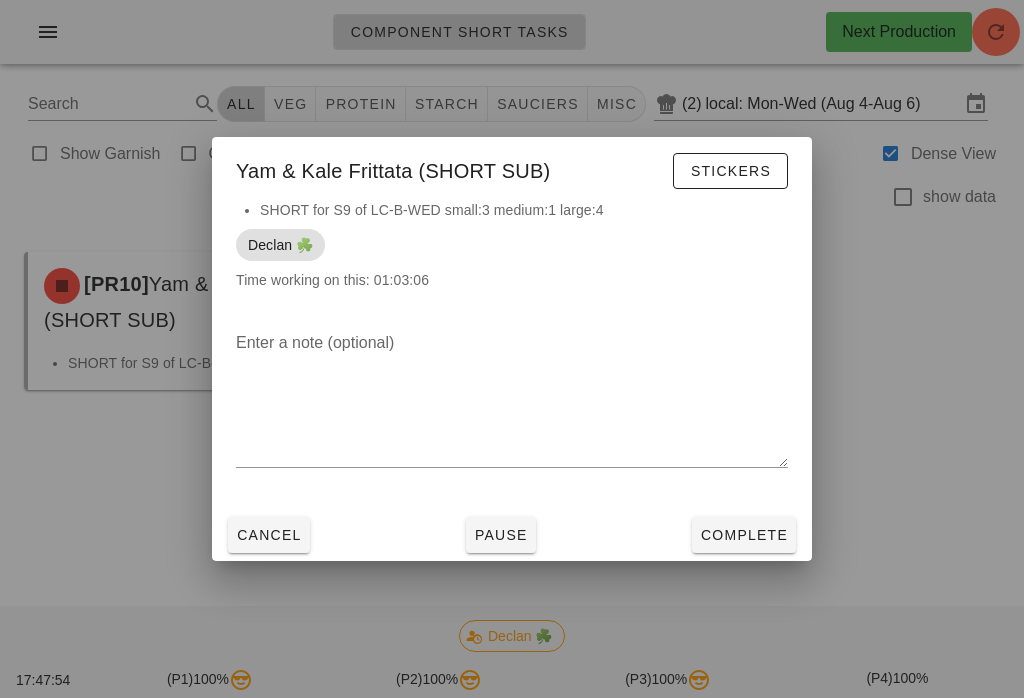 click on "Complete" at bounding box center [744, 535] 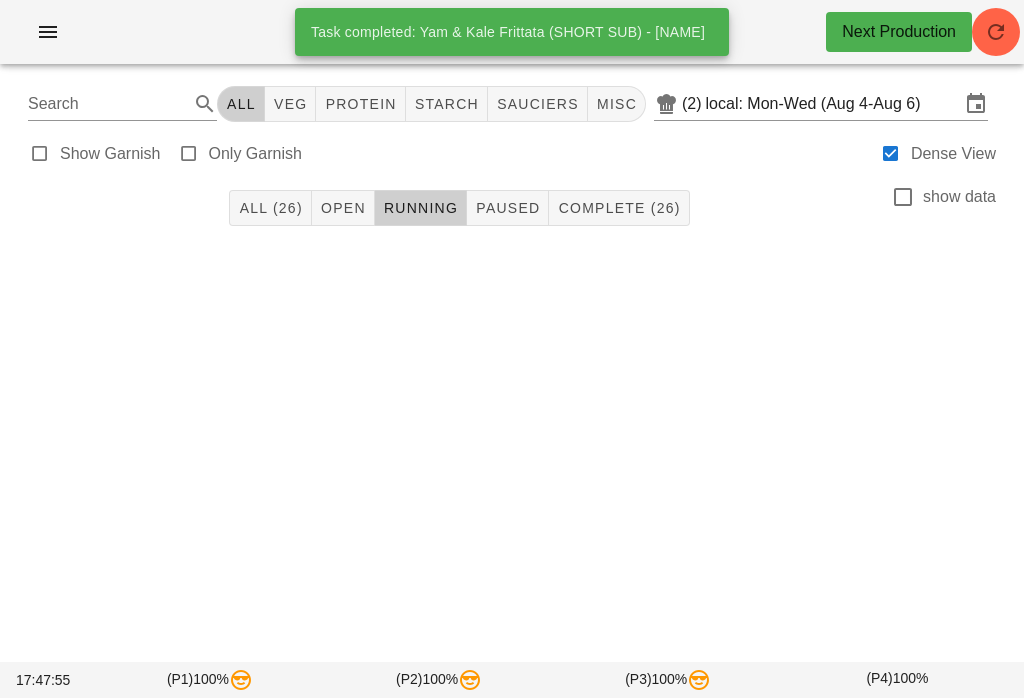 click at bounding box center (996, 32) 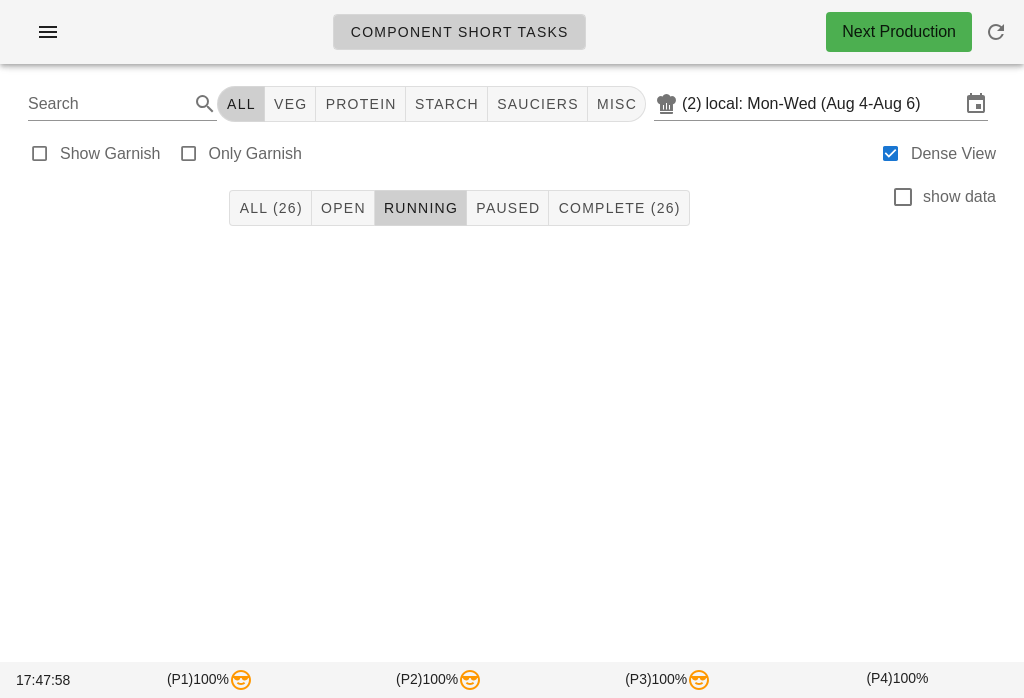 scroll, scrollTop: 2, scrollLeft: 0, axis: vertical 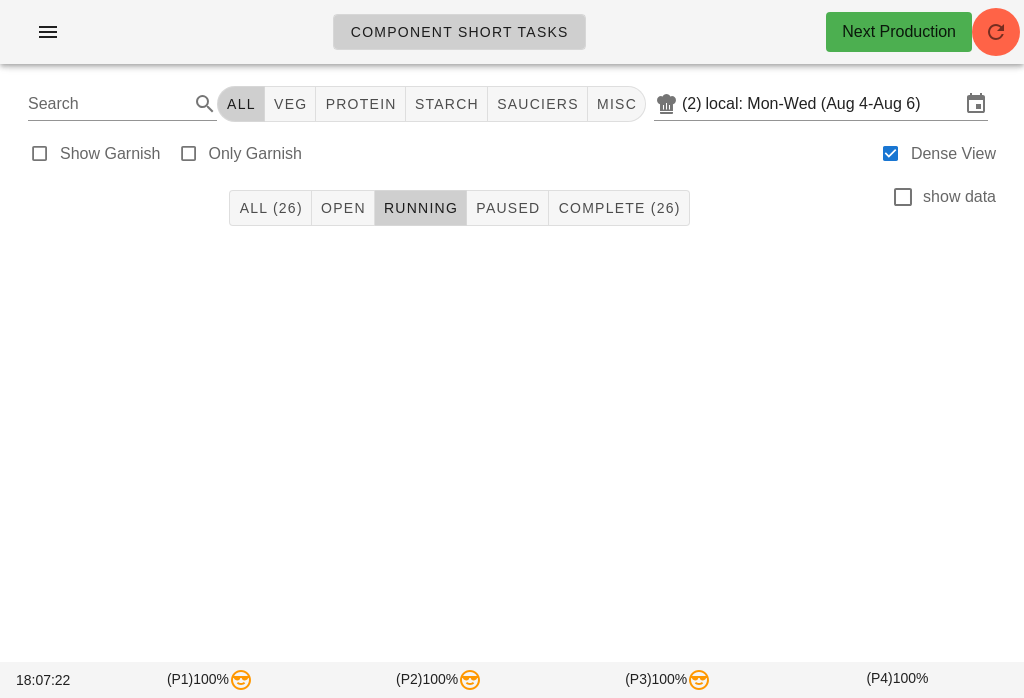 click on "Complete (26)" at bounding box center (619, 208) 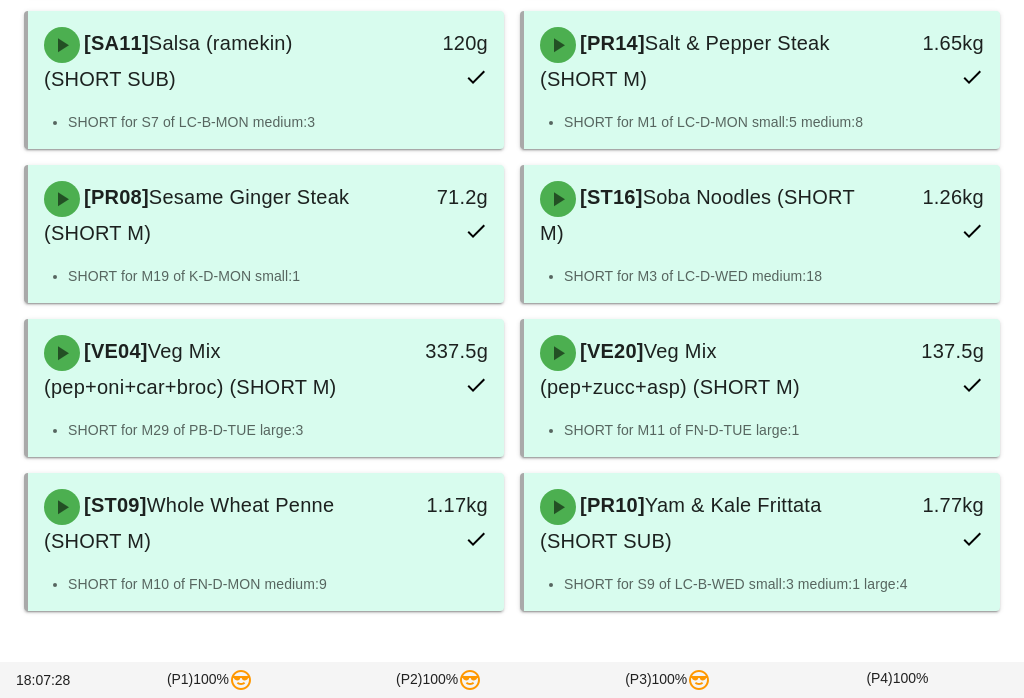 scroll, scrollTop: 1653, scrollLeft: 0, axis: vertical 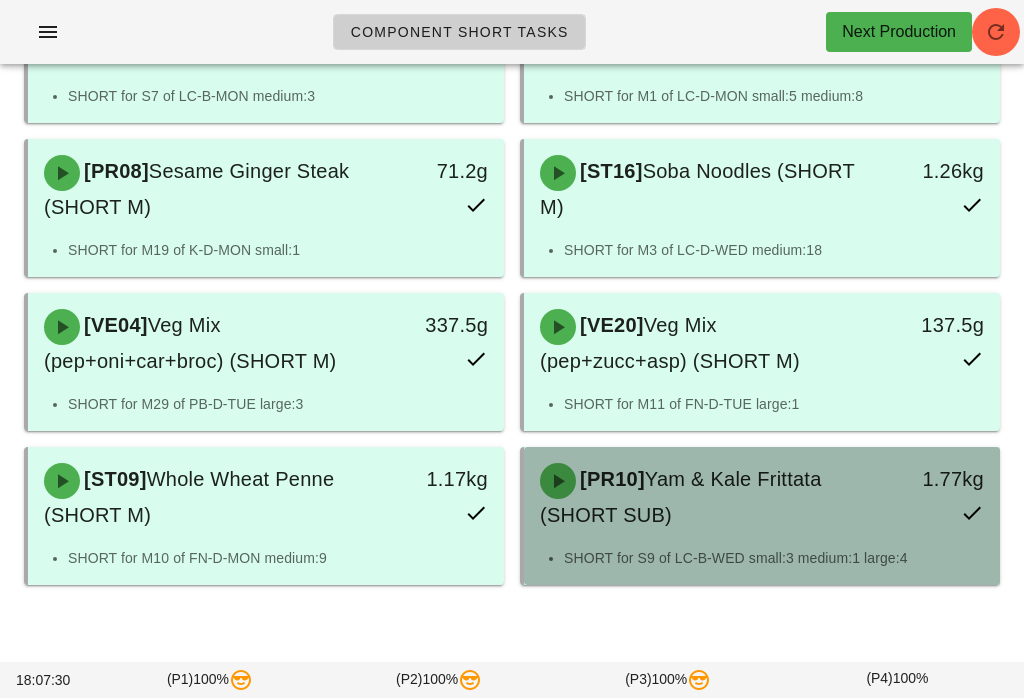 click on "[PR10]  Yam & Kale Frittata (SHORT SUB) 1.77kg" at bounding box center [762, 497] 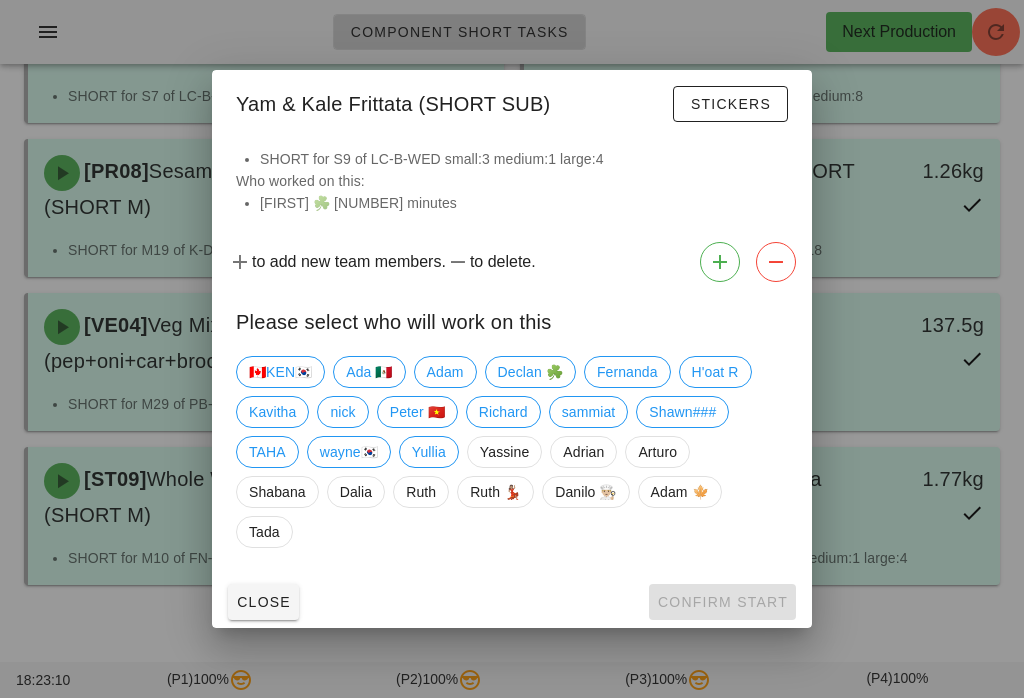 click at bounding box center (512, 349) 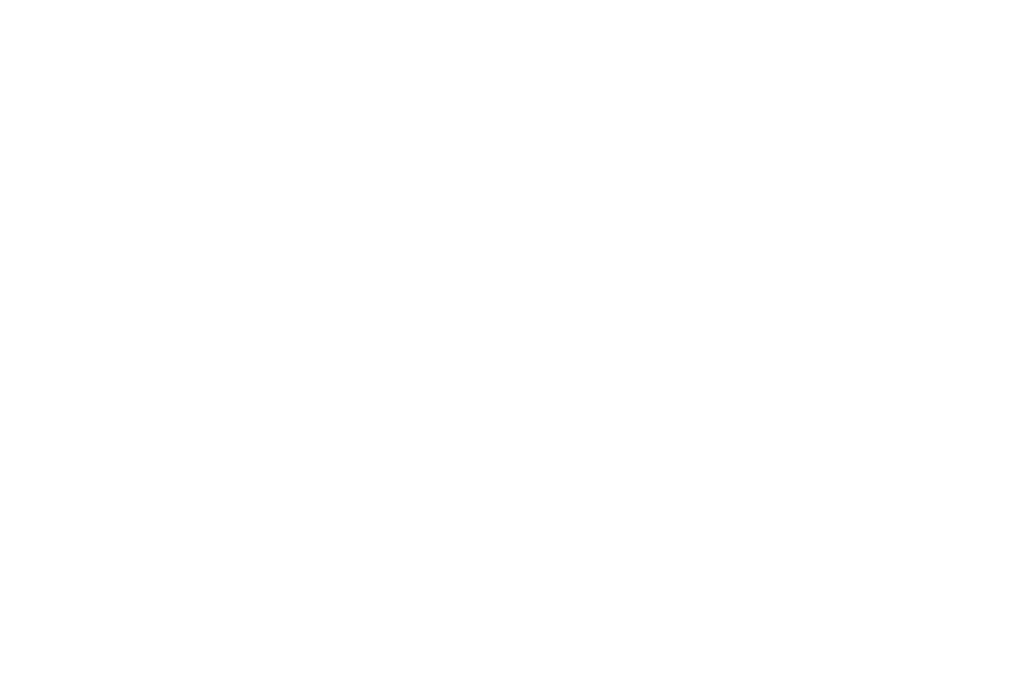 scroll, scrollTop: 0, scrollLeft: 0, axis: both 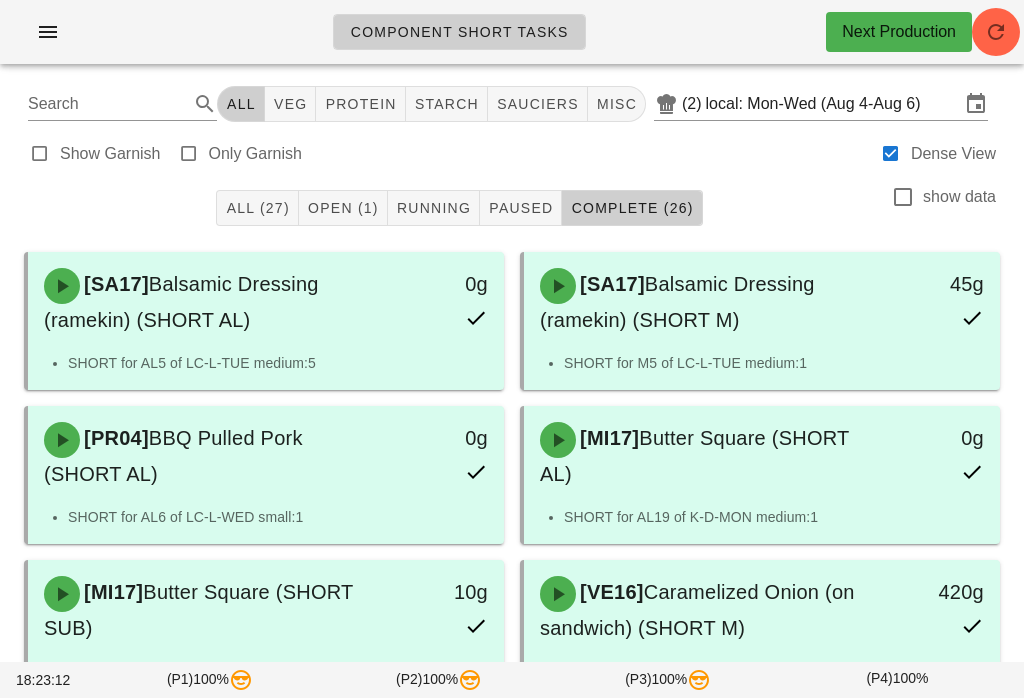 click on "Open (1)" at bounding box center [343, 208] 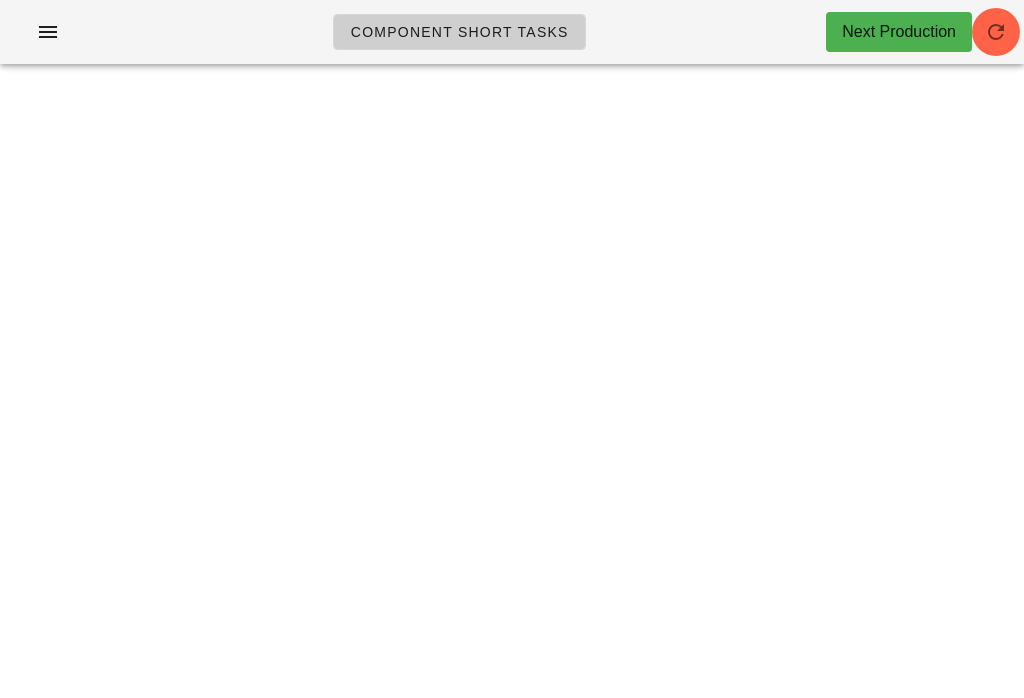 click at bounding box center [996, 32] 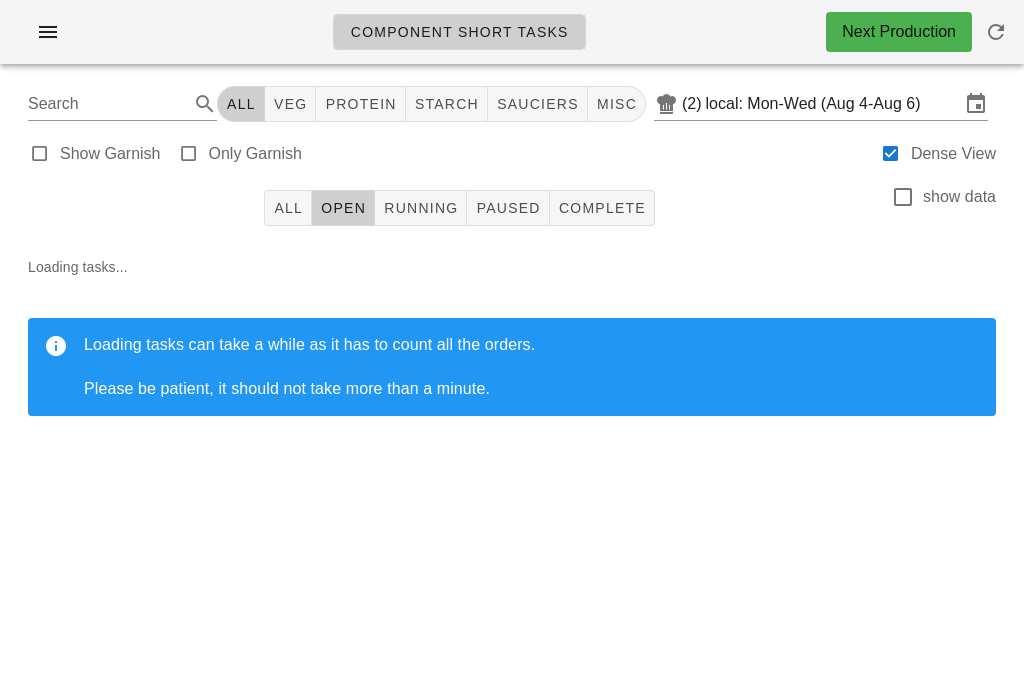 scroll, scrollTop: 0, scrollLeft: 0, axis: both 